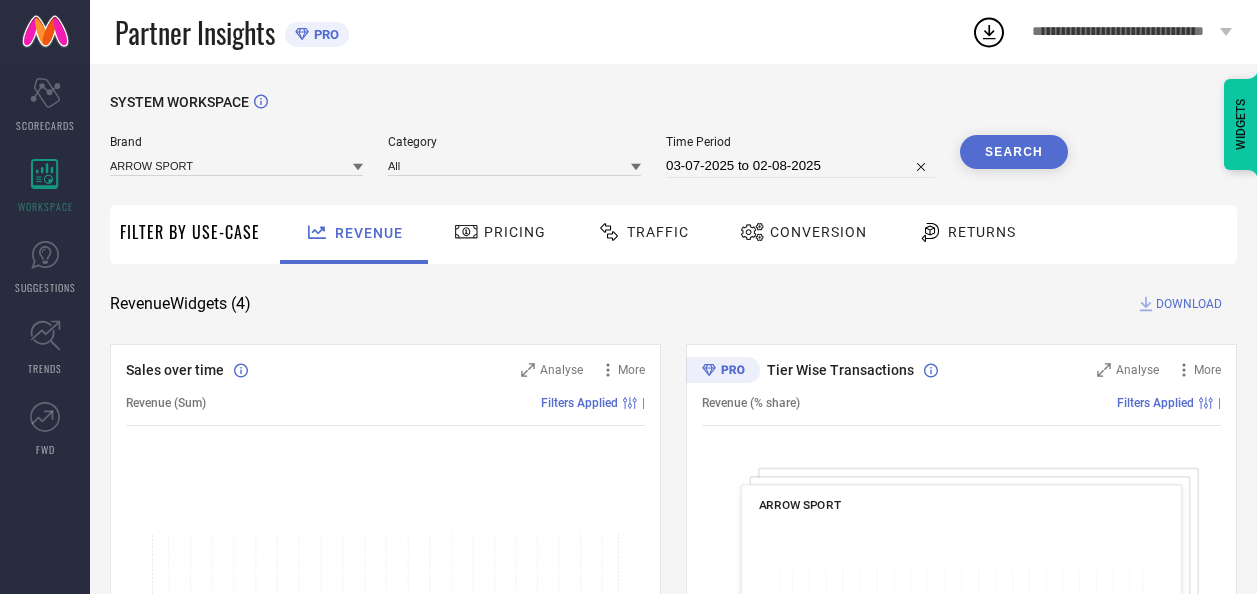 scroll, scrollTop: 0, scrollLeft: 0, axis: both 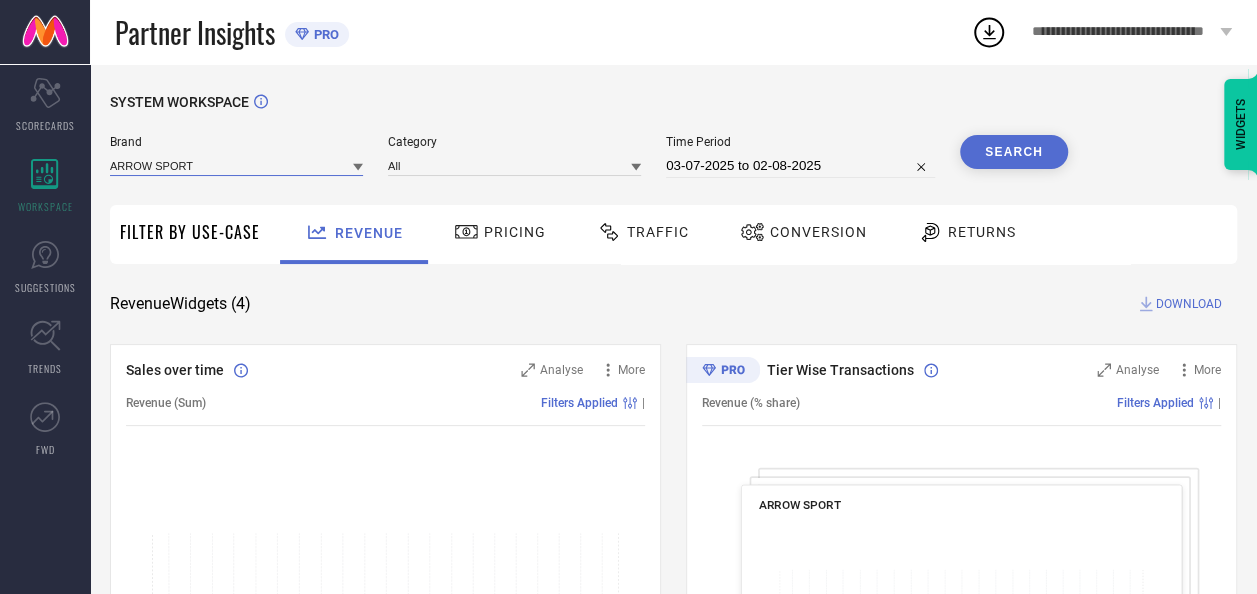 click at bounding box center [236, 165] 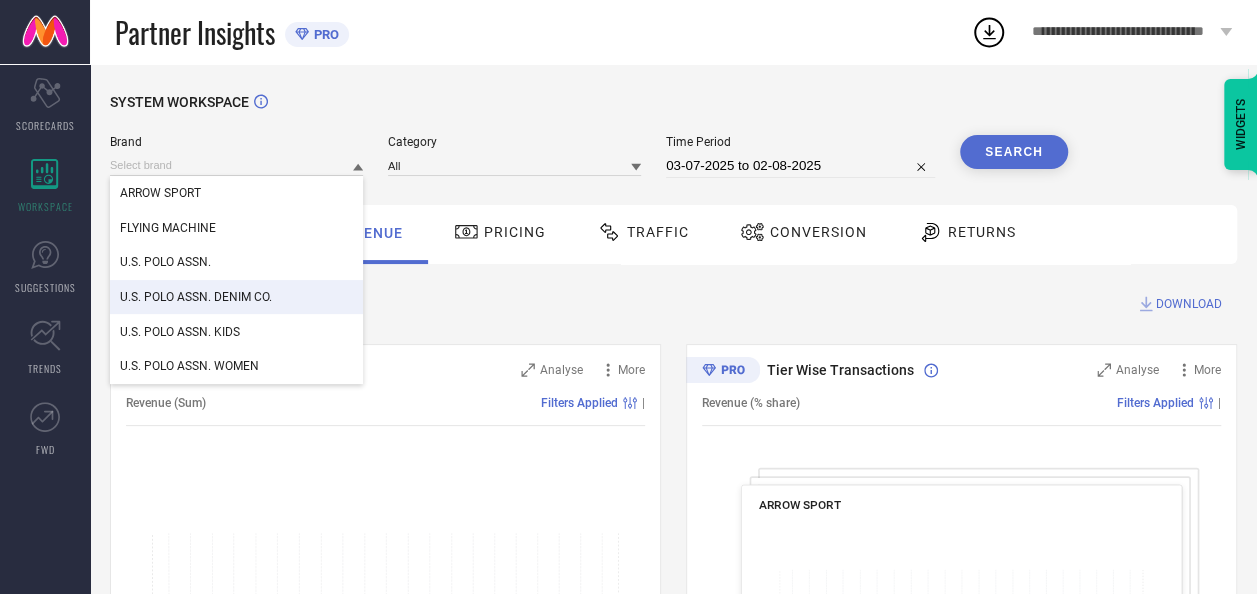 click on "U.S. POLO ASSN. DENIM CO." at bounding box center (236, 297) 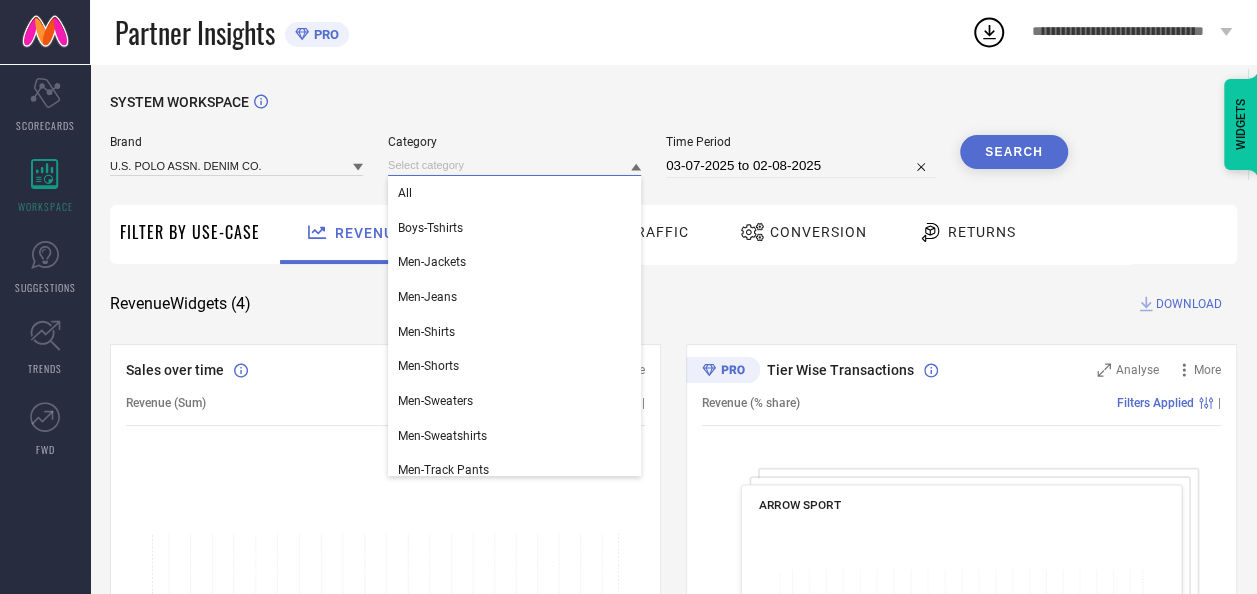 click at bounding box center [514, 165] 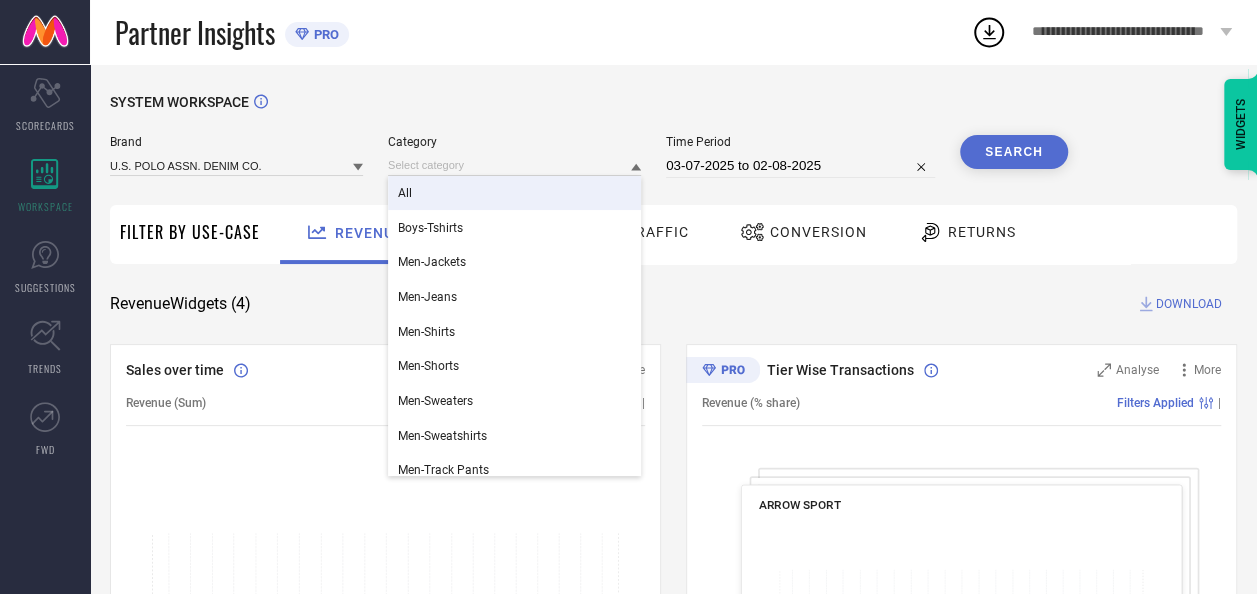 click on "All" at bounding box center [514, 193] 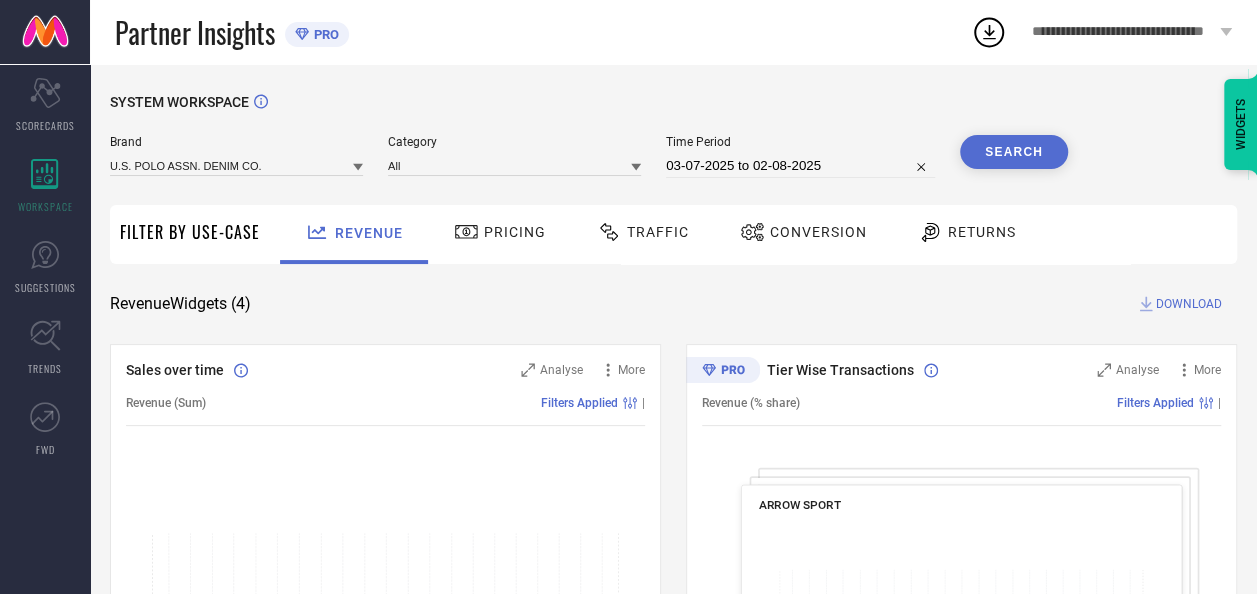 select on "6" 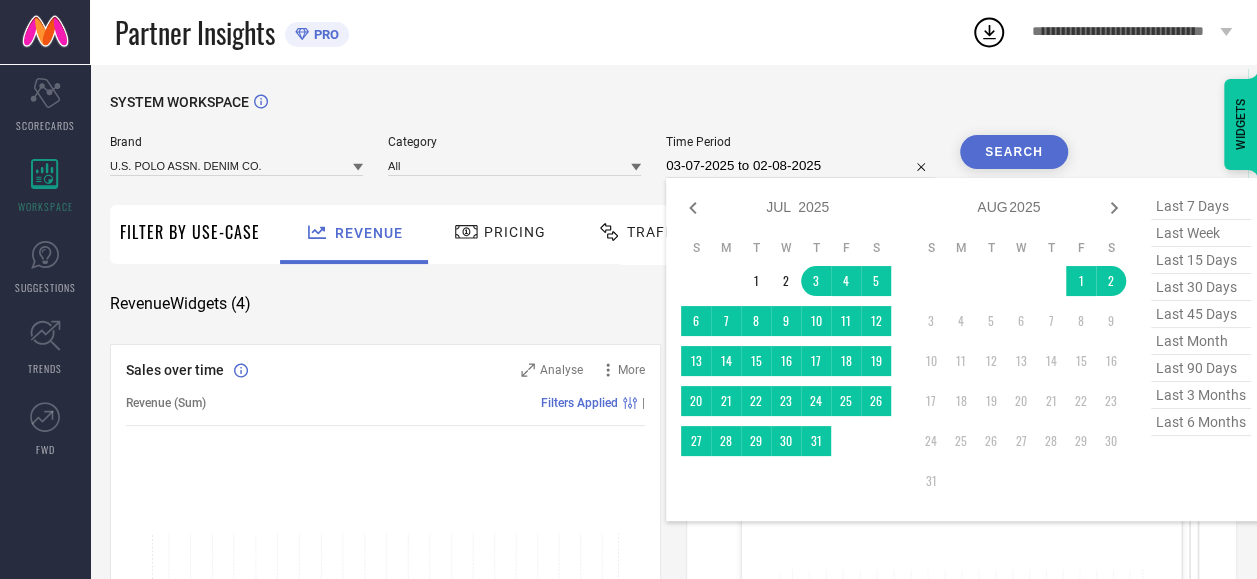 click on "03-07-2025 to 02-08-2025" at bounding box center [800, 166] 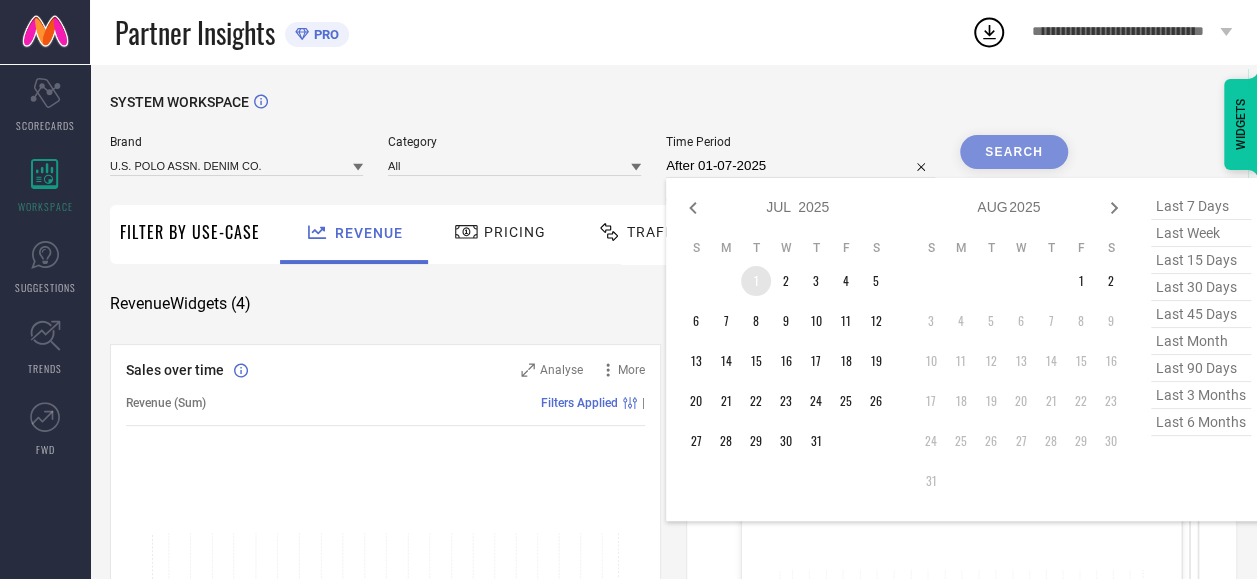 click on "1" at bounding box center [756, 281] 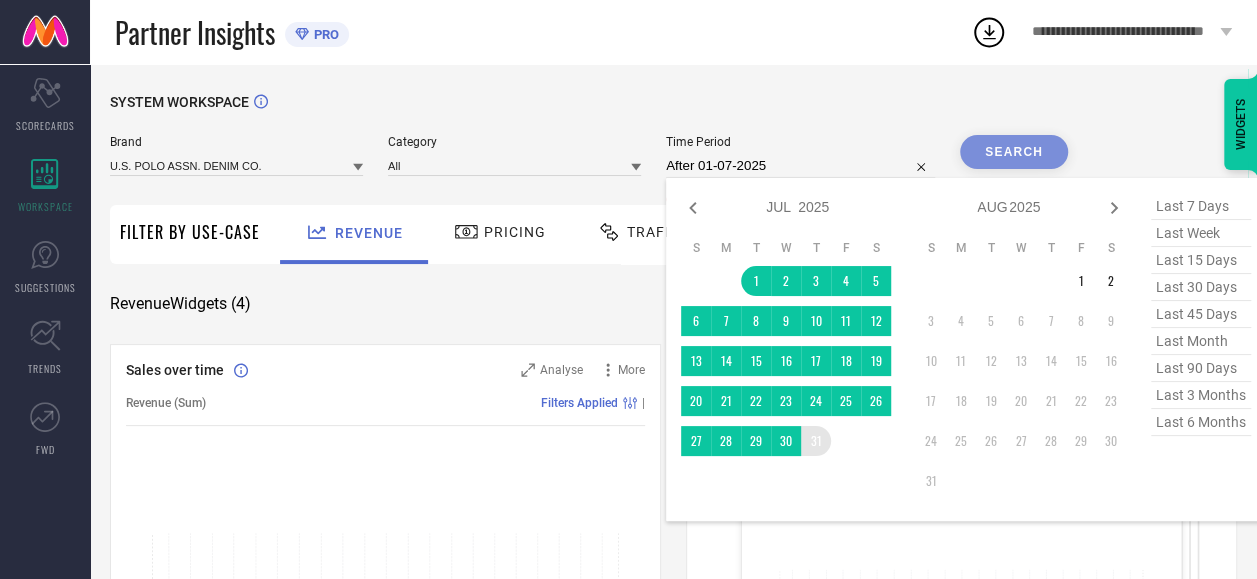 type on "01-07-2025 to 31-07-2025" 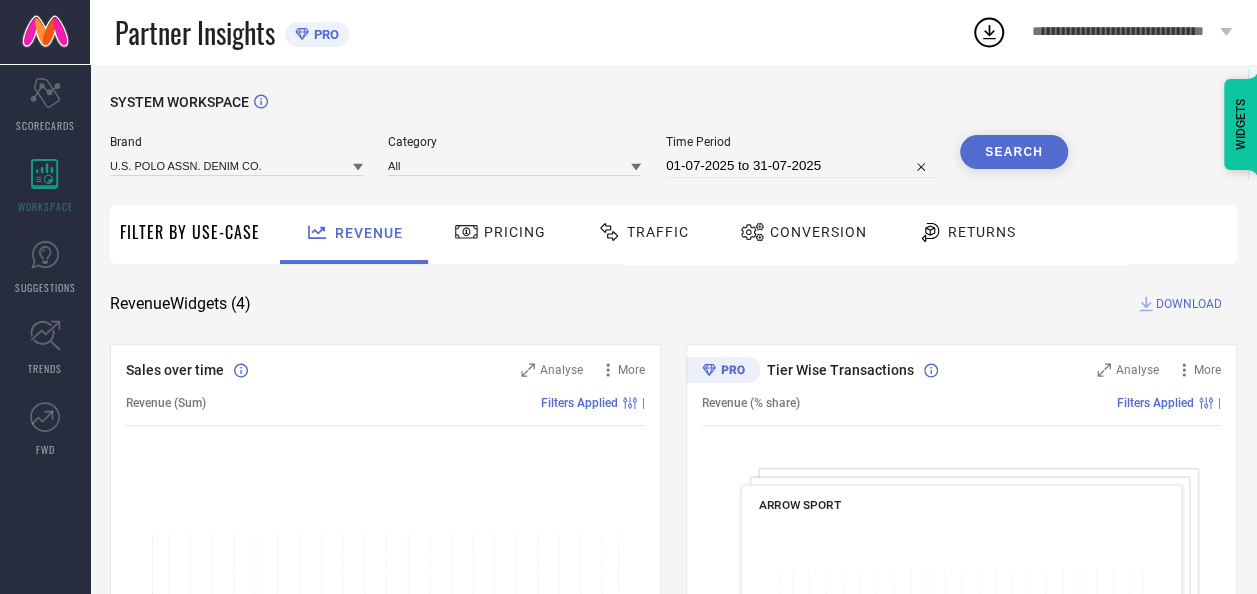 click on "Search" at bounding box center [1014, 152] 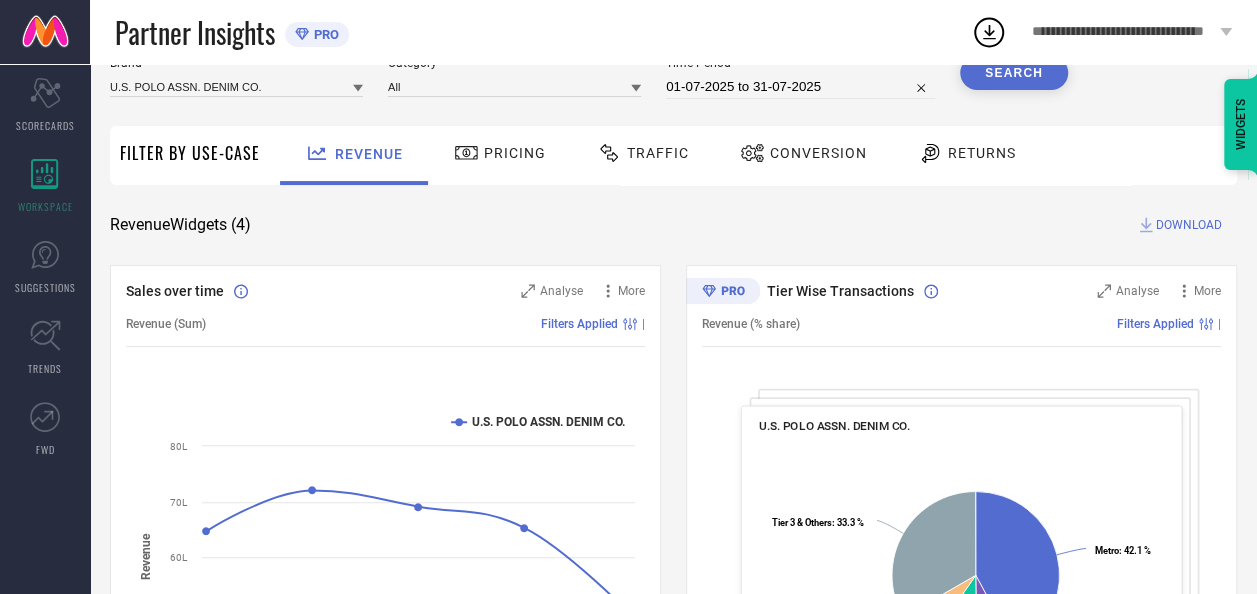scroll, scrollTop: 0, scrollLeft: 0, axis: both 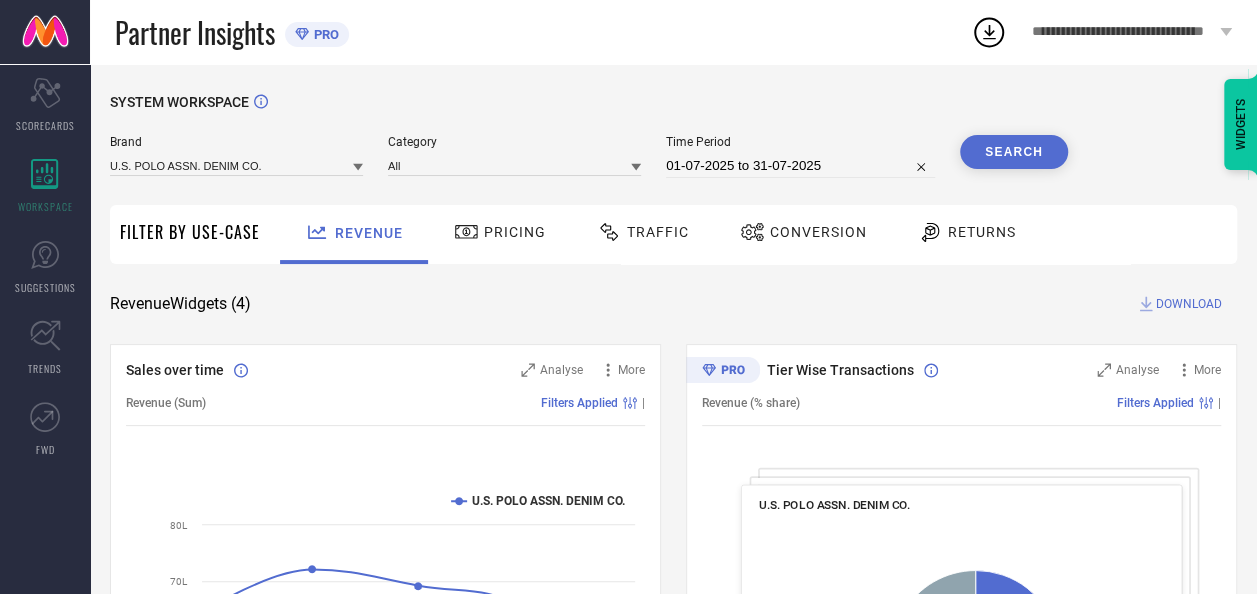 select on "6" 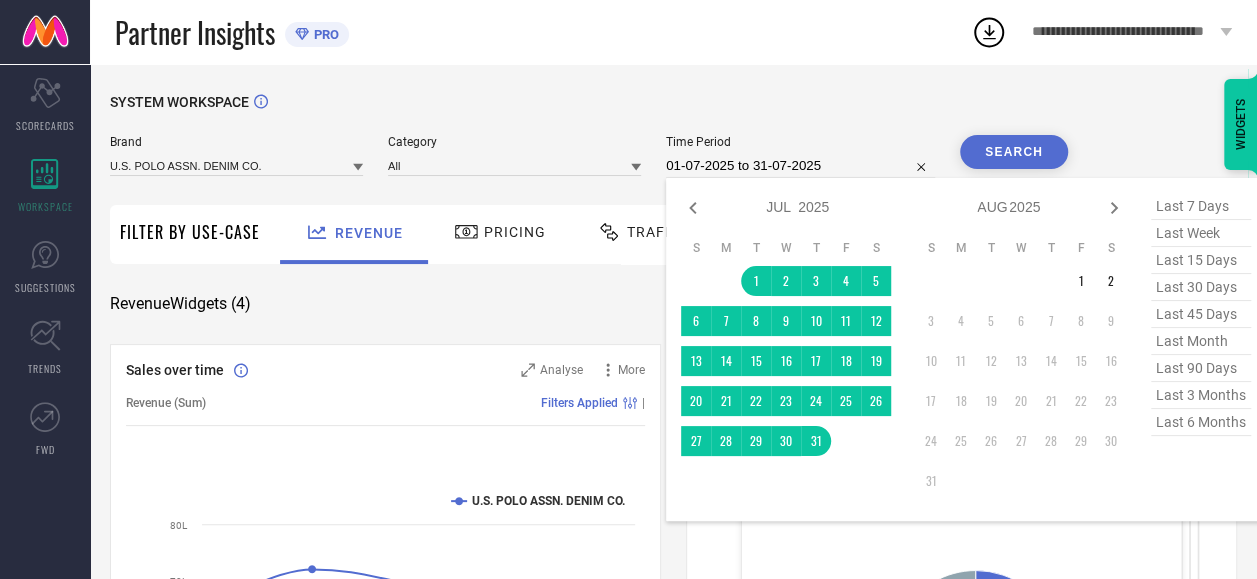 click on "01-07-2025 to 31-07-2025" at bounding box center (800, 166) 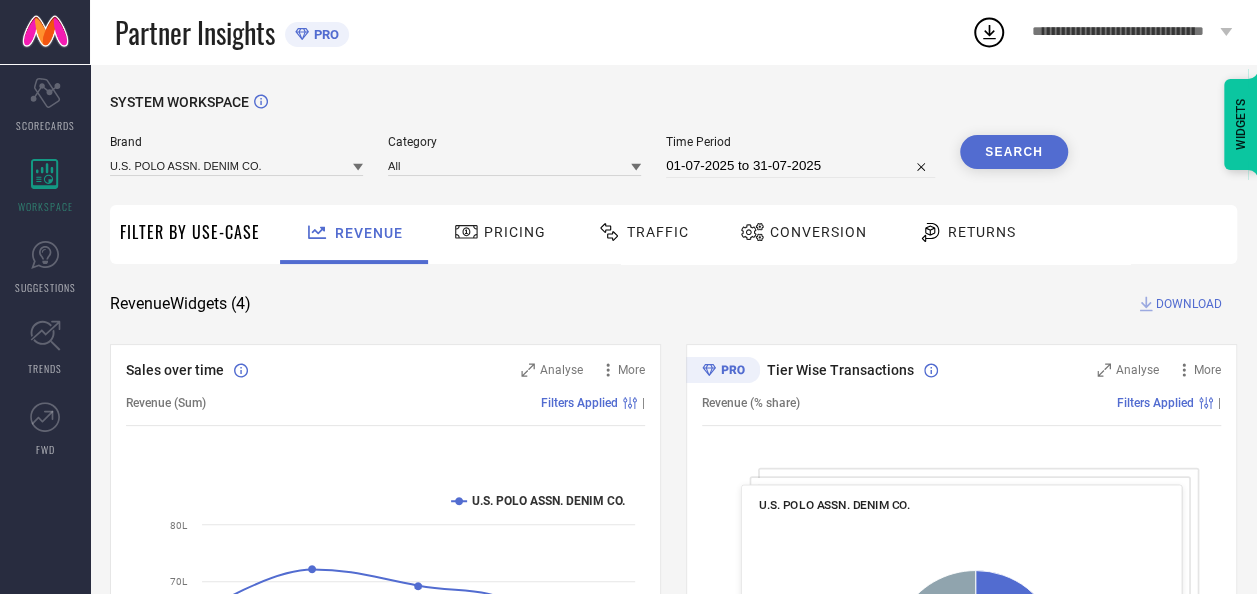 click on "SYSTEM WORKSPACE" at bounding box center (673, 114) 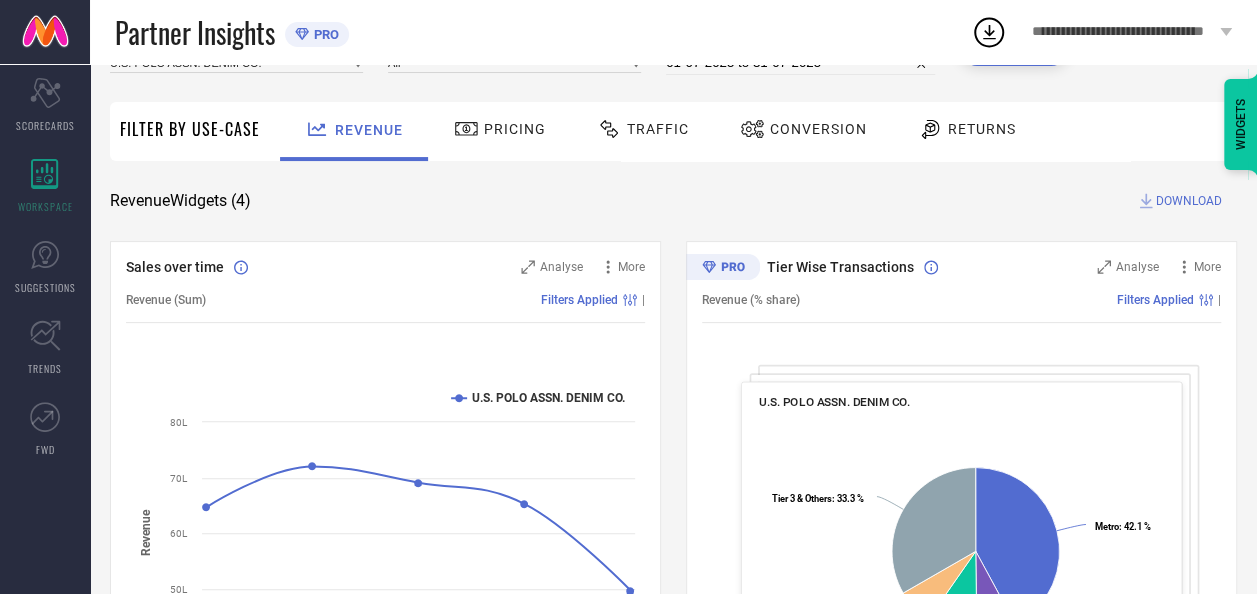 scroll, scrollTop: 104, scrollLeft: 0, axis: vertical 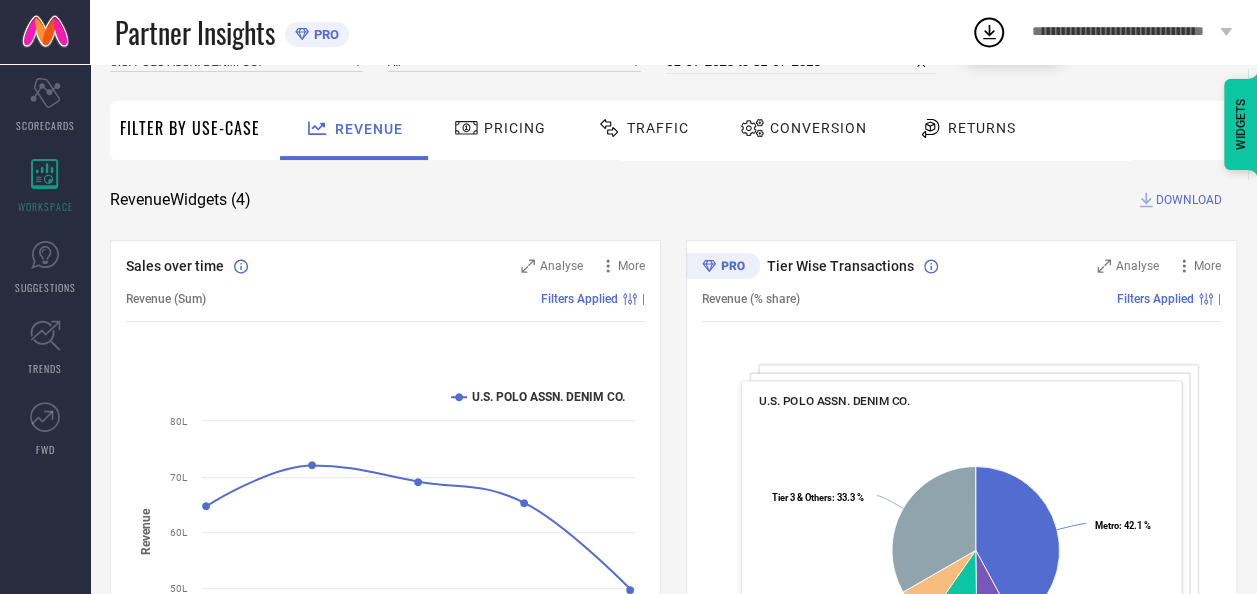 click on "DOWNLOAD" at bounding box center [1189, 200] 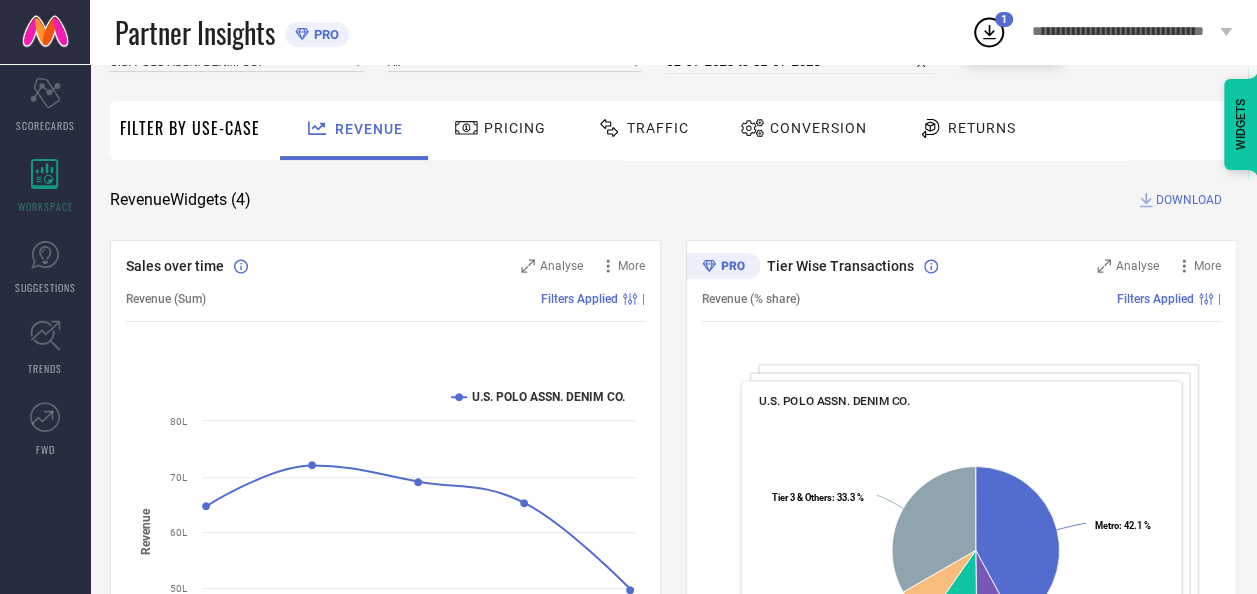 click on "1" at bounding box center (1004, 19) 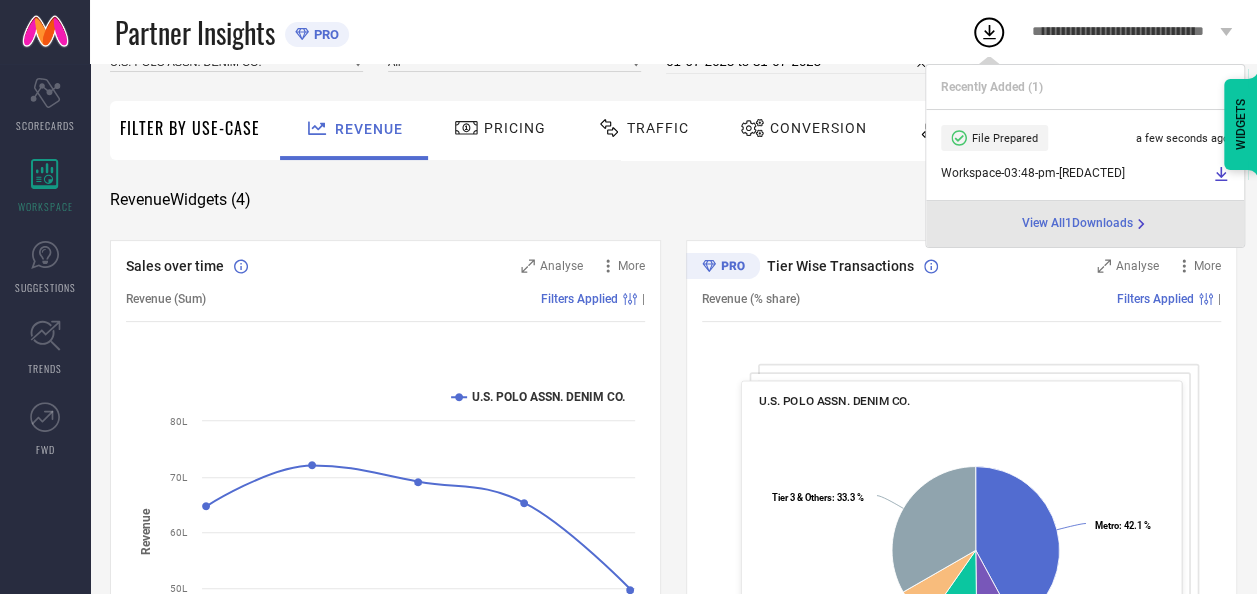 click on "SYSTEM WORKSPACE Brand U.S. POLO ASSN. DENIM CO. Category All Time Period [DATE] to [DATE] Search Filter By Use-Case Revenue Pricing Traffic Conversion Returns Revenue  Widgets ( 4 ) DOWNLOAD Sales over time Analyse More Revenue (Sum) Filters Applied |  Created with Highcharts 9.3.3 Time Aggregate Revenue U.S. POLO ASSN. DENIM CO. [DATE] [DATE] [DATE] [DATE] [DATE] [DATE] 50L 60L 70L 40L 80L Tier Wise Transactions Analyse More Revenue (% share) Filters Applied |  U.S. POLO ASSN. DENIM CO. Created with Highcharts 9.3.3 Metro : [PERCENT] ​ Metro : [PERCENT] Tier 1A : [PERCENT] ​ Tier 1A : [PERCENT] Tier 1B : [PERCENT] ​ Tier 1B : [PERCENT] Tier 2 : [PERCENT] ​ Tier 2 : [PERCENT] Tier 3 & Others : [PERCENT] ​ Tier 3 & Others : [PERCENT] Region Wise Transactions Analyse More Revenue (% share) Filters Applied |  U.S. POLO ASSN. DENIM CO. Created with Highcharts 9.3.3 East : [PERCENT] ​ East : [PERCENT] East/North East : [PERCENT] ​ East/North East : [PERCENT] North : [PERCENT] ​ North : [PERCENT] South : [PERCENT] ​ South : [PERCENT] West ​" at bounding box center [673, 627] 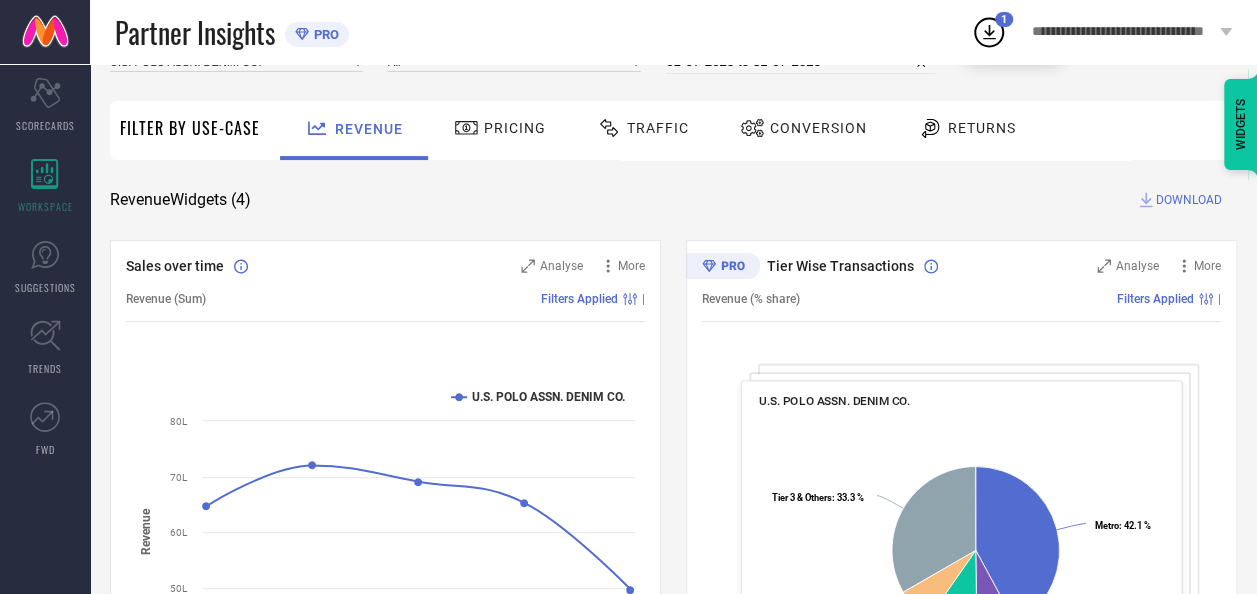 scroll, scrollTop: 0, scrollLeft: 0, axis: both 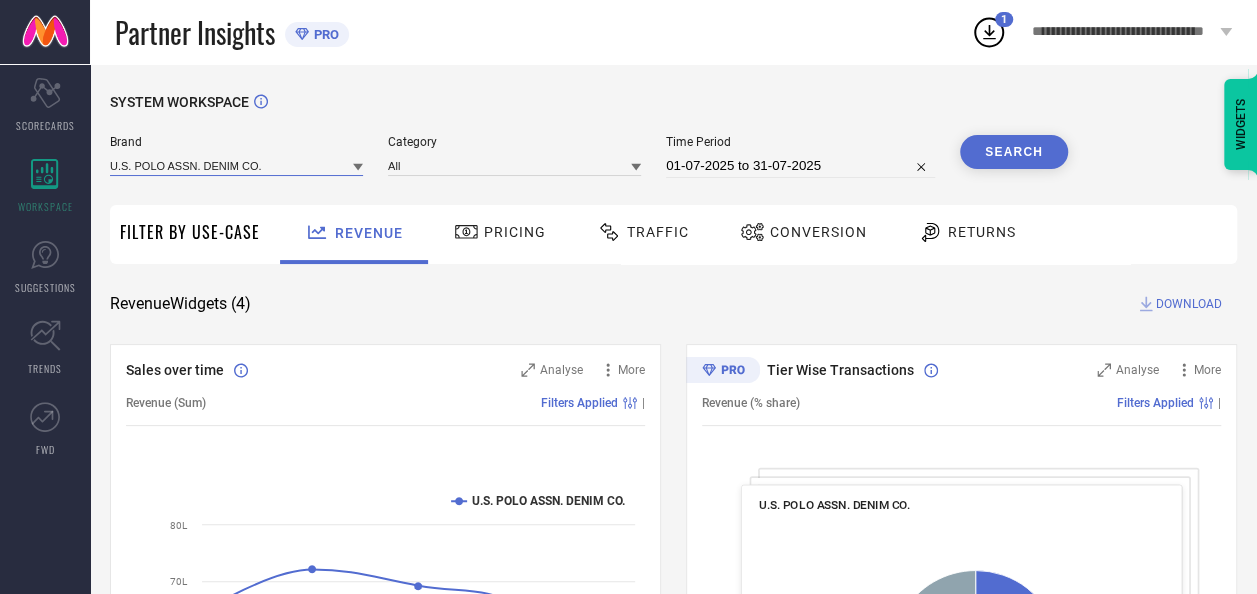 click at bounding box center [236, 165] 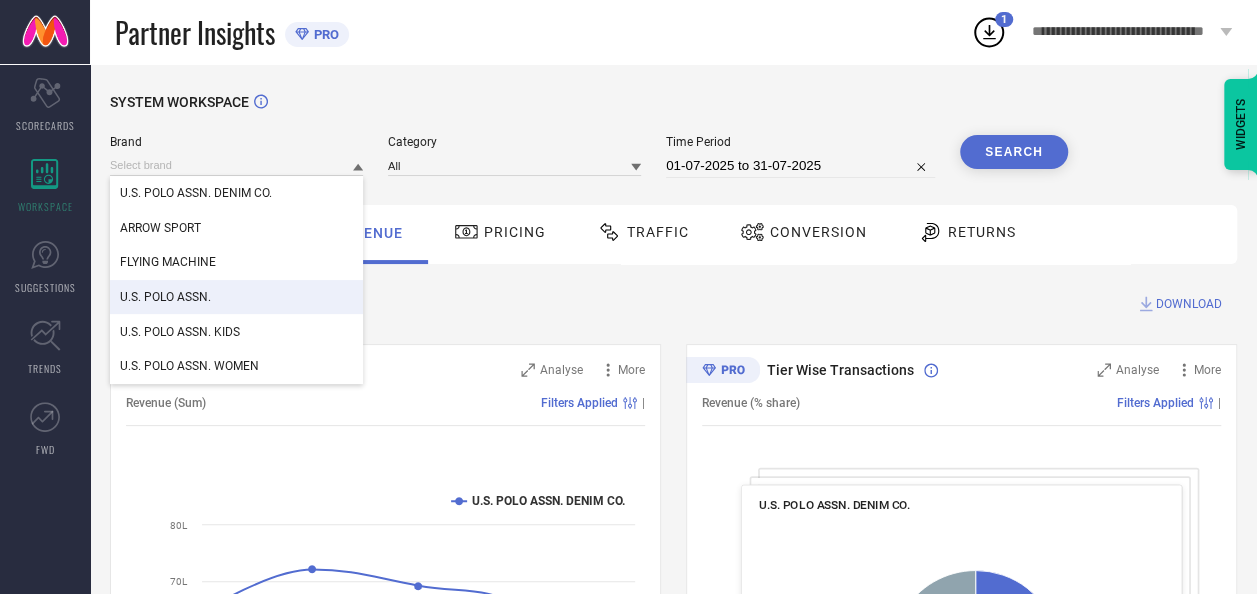 click on "U.S. POLO ASSN." at bounding box center (236, 297) 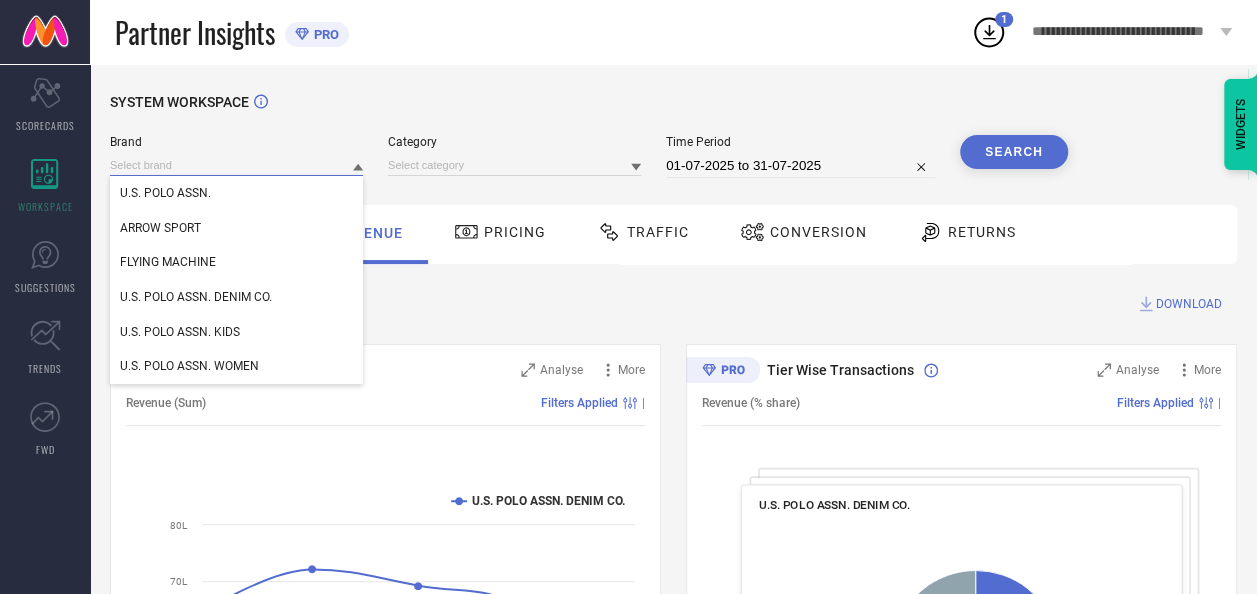 click at bounding box center (236, 165) 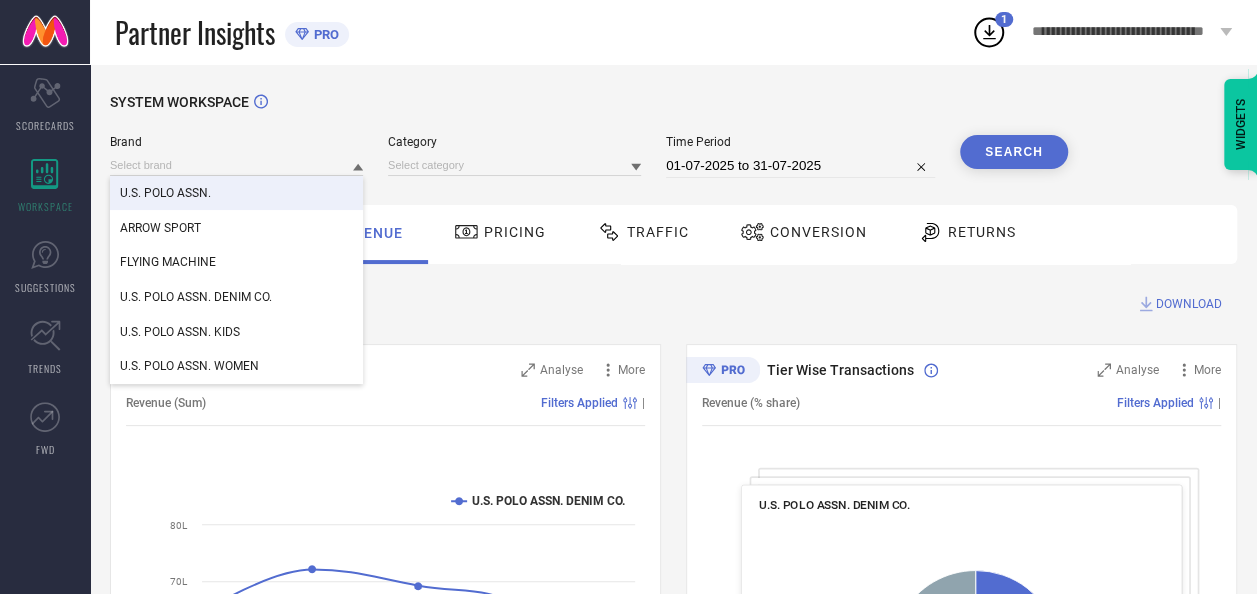 click on "Category" at bounding box center (514, 156) 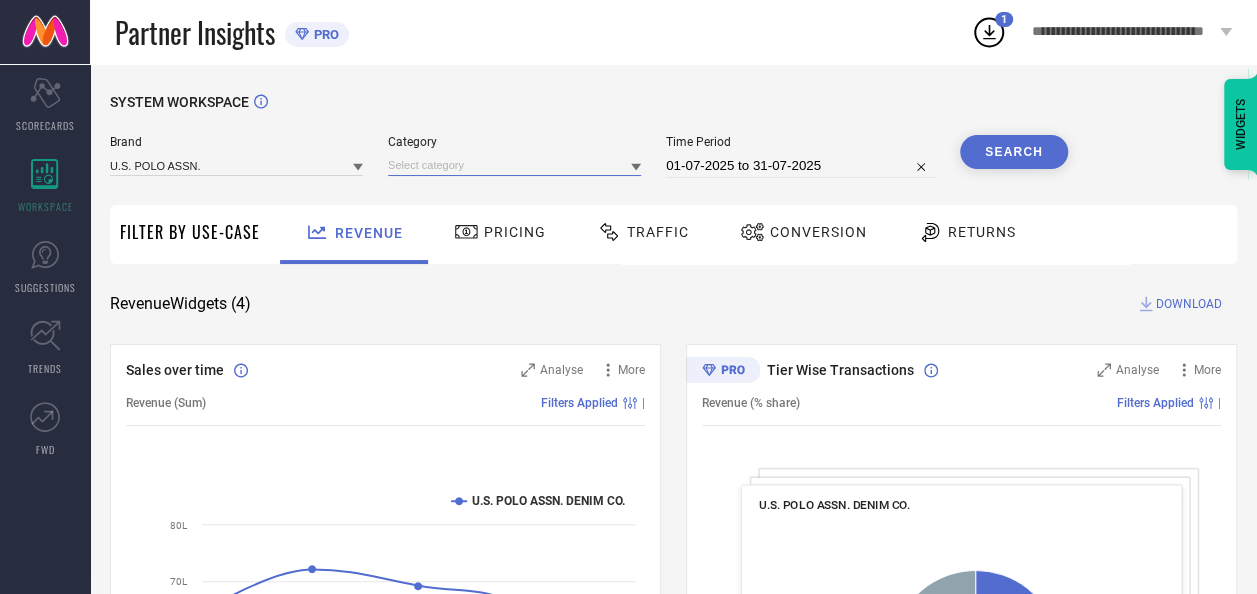 click at bounding box center [514, 165] 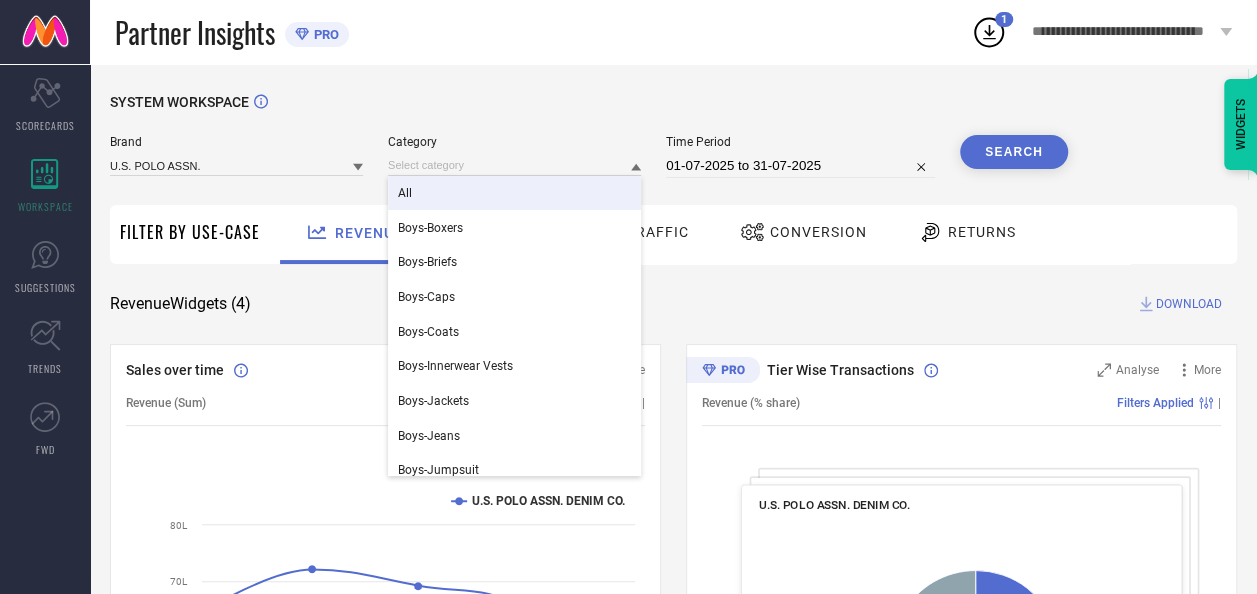 click on "All" at bounding box center [514, 193] 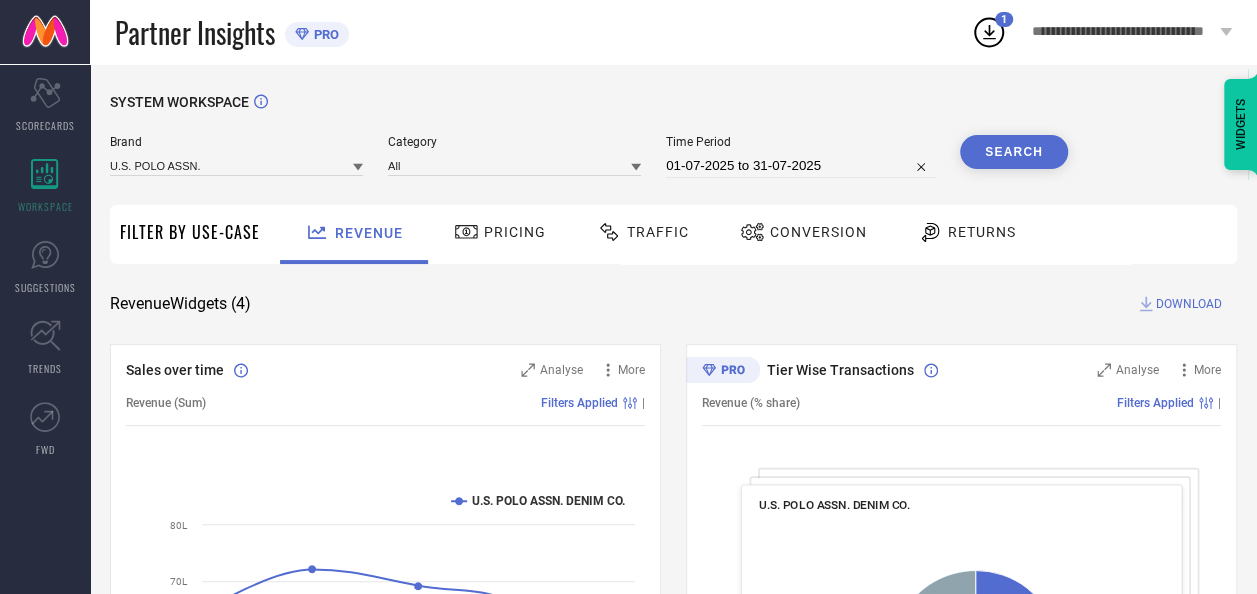click on "Time Period" at bounding box center (800, 142) 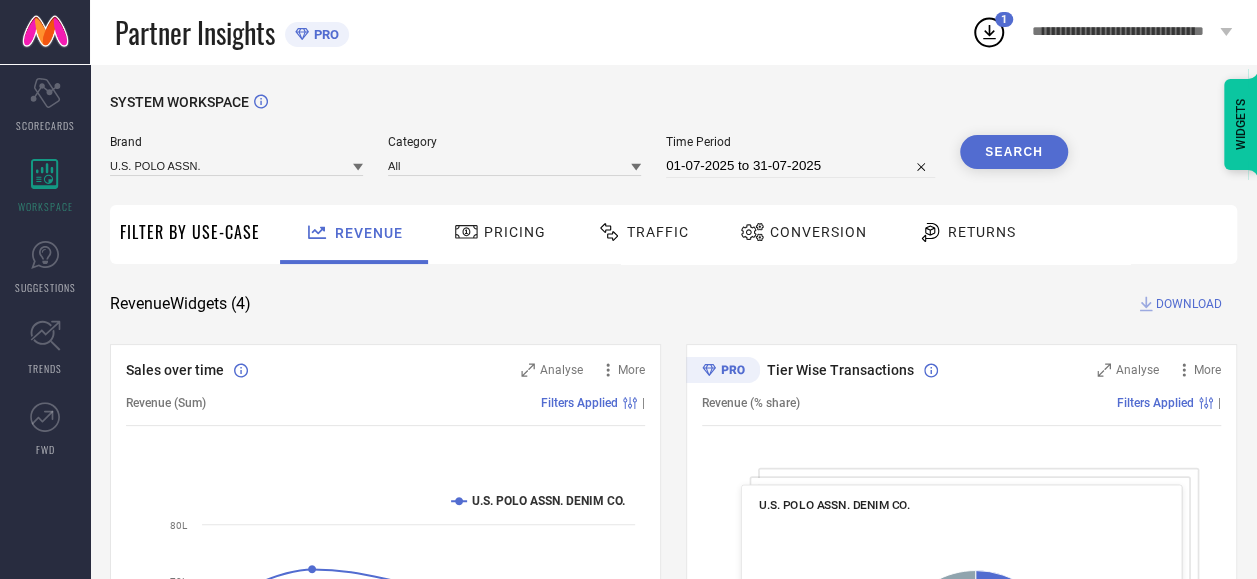 select on "6" 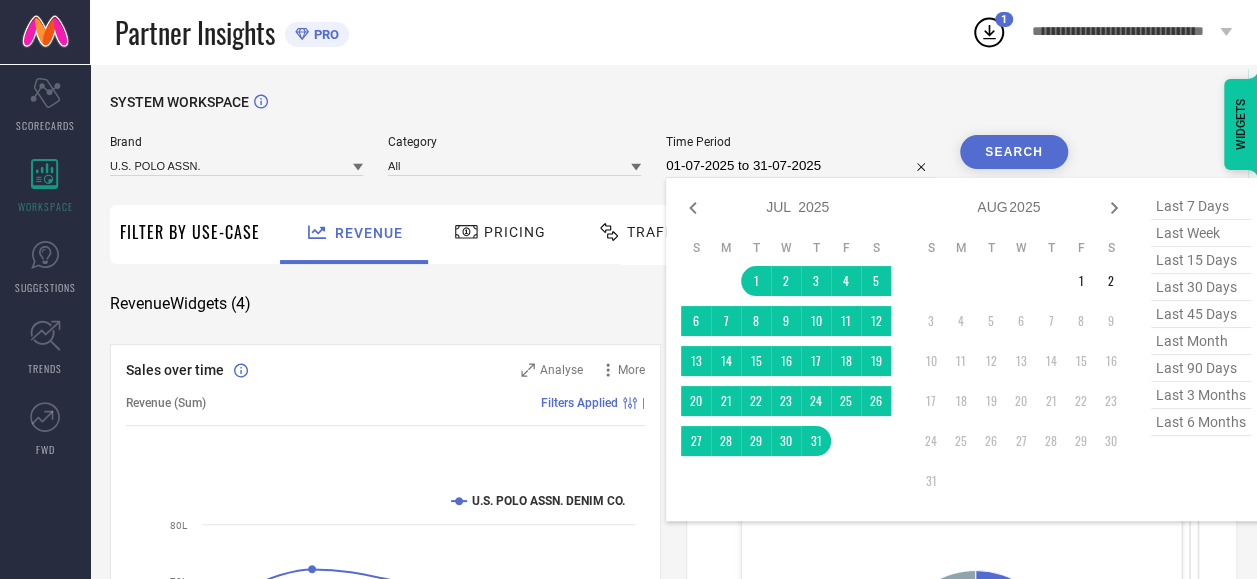 click on "Search" at bounding box center [1014, 152] 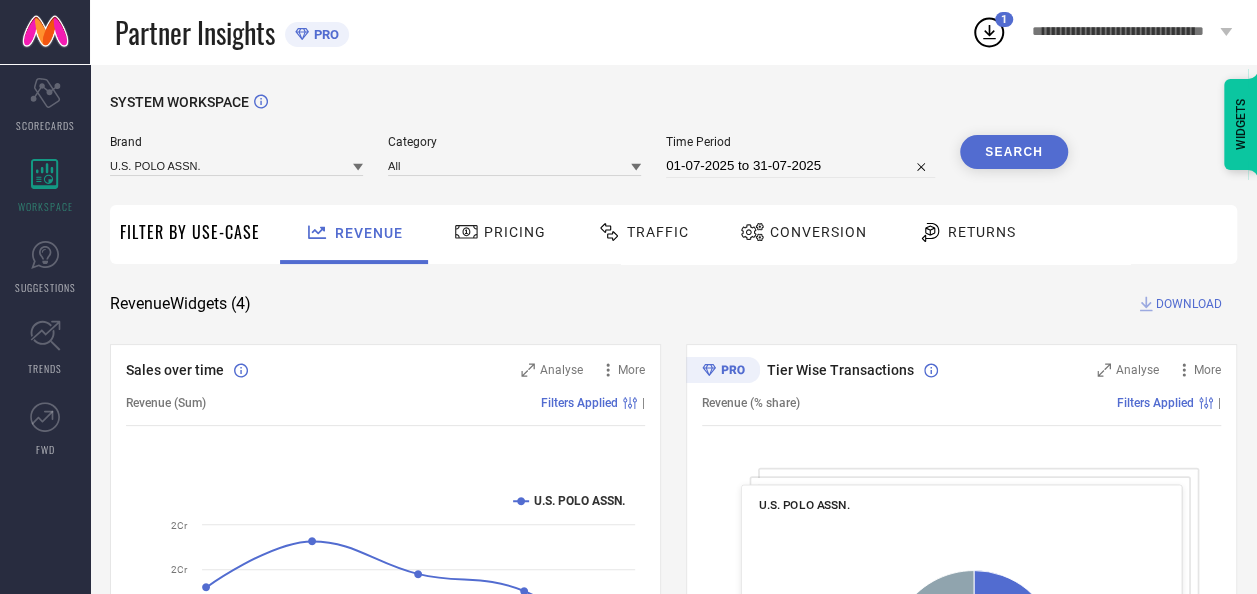scroll, scrollTop: 107, scrollLeft: 0, axis: vertical 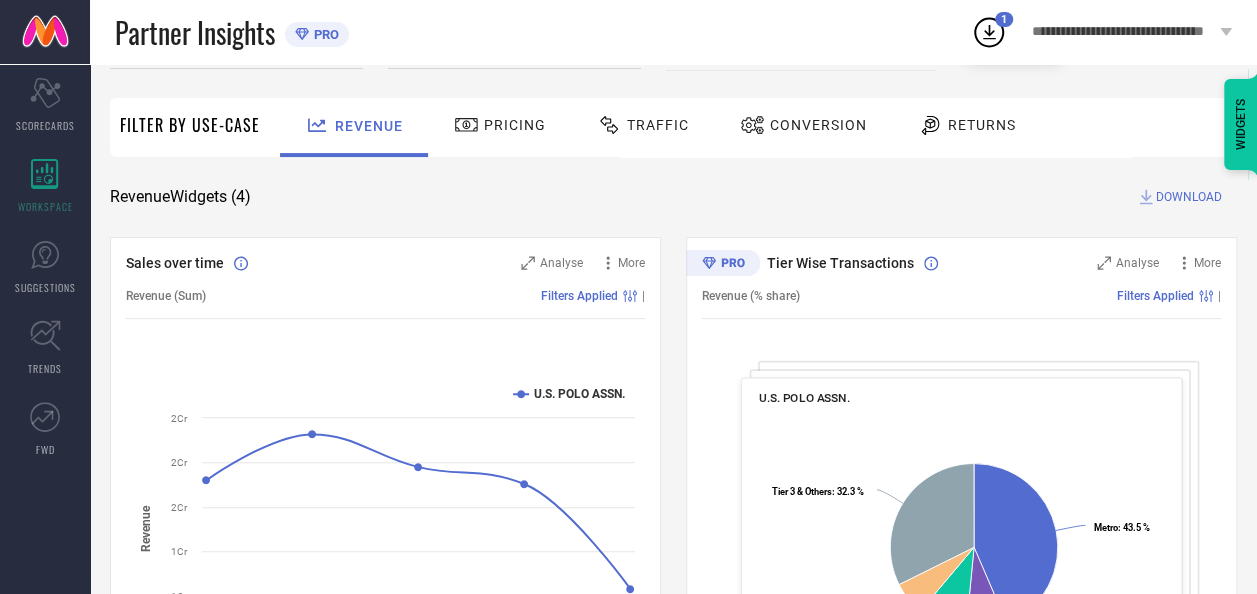 click on "DOWNLOAD" at bounding box center (1189, 197) 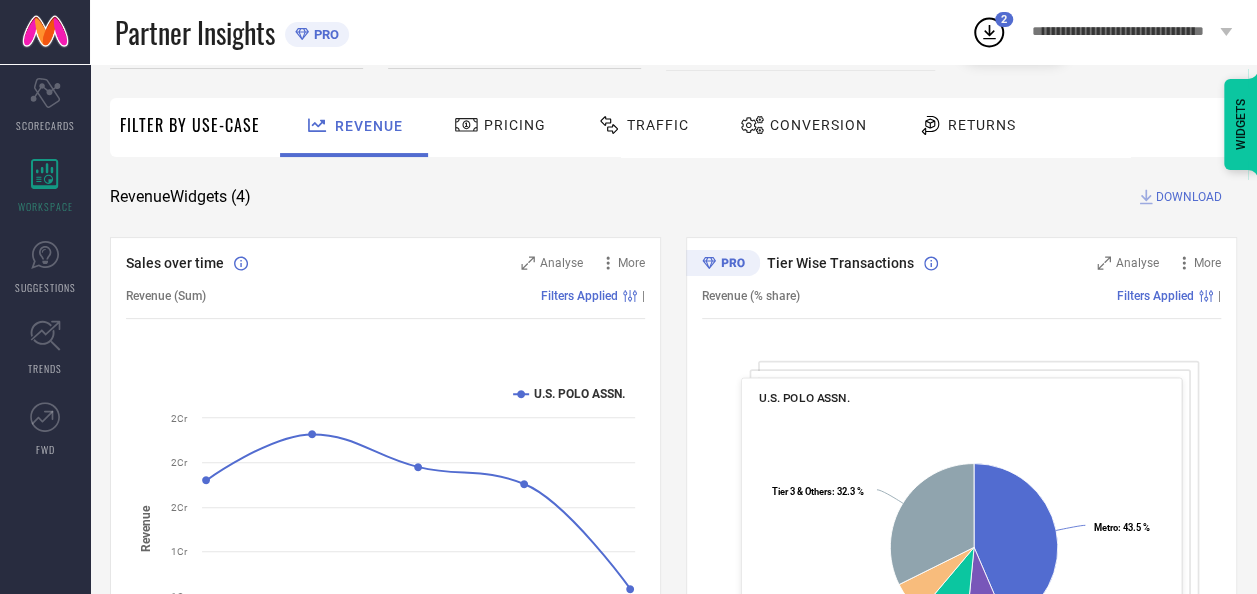 click on "2 [REDACTED]" at bounding box center [1114, 32] 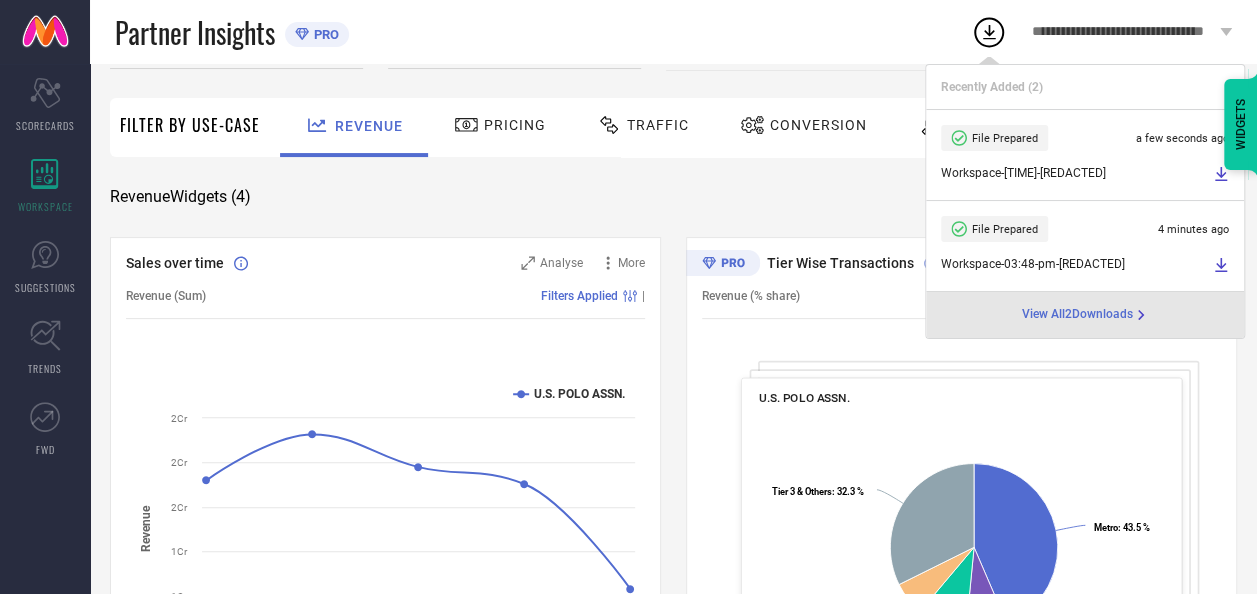 scroll, scrollTop: 0, scrollLeft: 0, axis: both 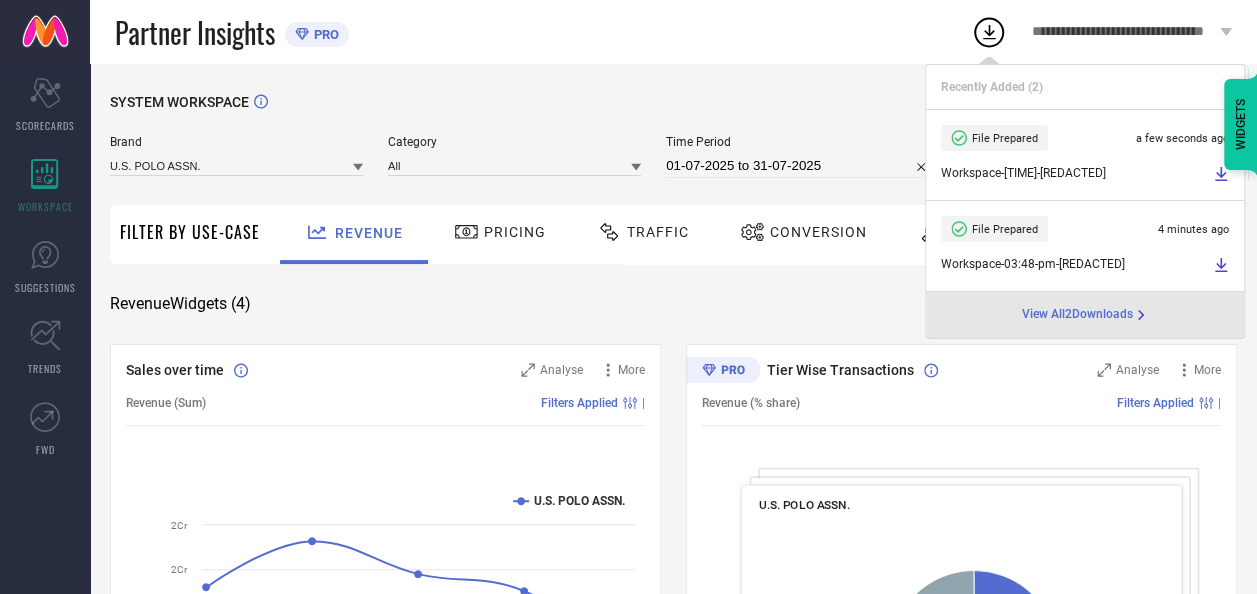 click on "SYSTEM WORKSPACE Brand U.S. POLO ASSN. Category All Time Period [DATE] to [DATE] Search Filter By Use-Case Revenue Pricing Traffic Conversion Returns Revenue  Widgets ( 4 ) DOWNLOAD Sales over time Analyse More Revenue (Sum) Filters Applied |  Created with Highcharts 9.3.3 Time Aggregate Revenue U.S. POLO ASSN. [DATE] [DATE] [DATE] [DATE] [DATE] [DATE] 75L 1Cr 1Cr 2Cr 2Cr 2Cr Tier Wise Transactions Analyse More Revenue (% share) Filters Applied |  U.S. POLO ASSN. Created with Highcharts 9.3.3 Metro : [PERCENT] ​ Metro : [PERCENT] Tier 1A : [PERCENT] ​ Tier 1A : [PERCENT] Tier 1B : [PERCENT] ​ Tier 1B : [PERCENT] Tier 2 : [PERCENT] ​ Tier 2 : [PERCENT] Tier 3 & Others : [PERCENT] ​ Tier 3 & Others : [PERCENT] Region Wise Transactions Analyse More Revenue (% share) Filters Applied |  U.S. POLO ASSN. Created with Highcharts 9.3.3 East : [PERCENT] ​ East : [PERCENT] East/North East : [PERCENT] ​ East/North East : [PERCENT] North : [PERCENT] ​ North : [PERCENT] South : [PERCENT] ​ South : [PERCENT] West : [PERCENT] ​ West : [PERCENT] Analyse More" at bounding box center [673, 731] 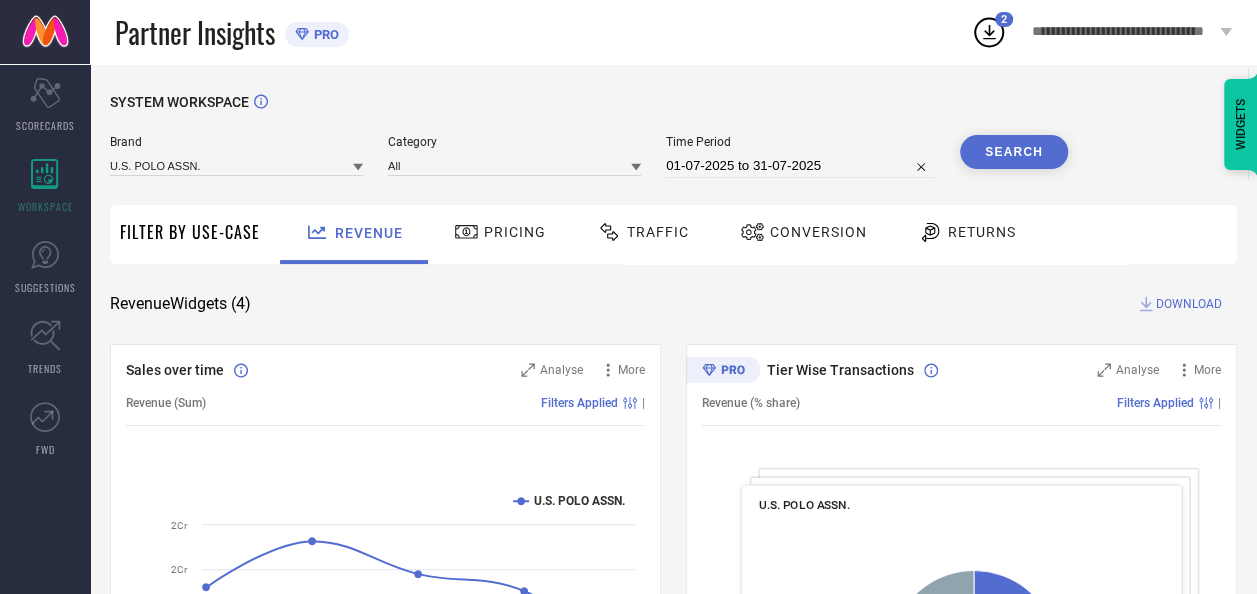 click on "Traffic" at bounding box center (658, 232) 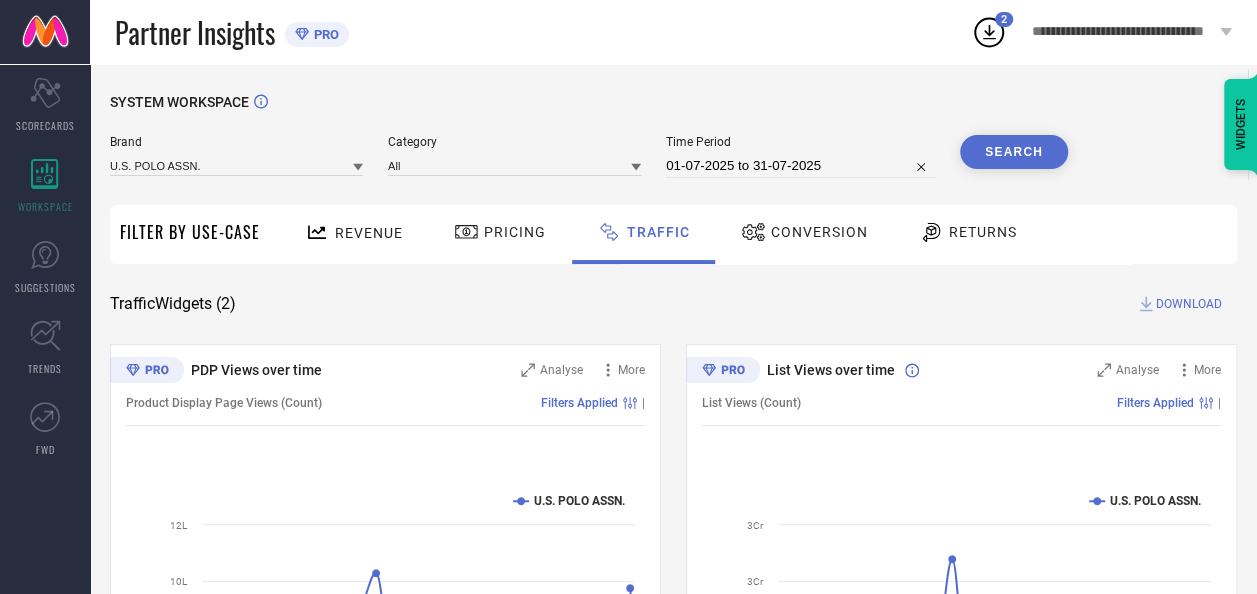 click on "Conversion" at bounding box center (819, 232) 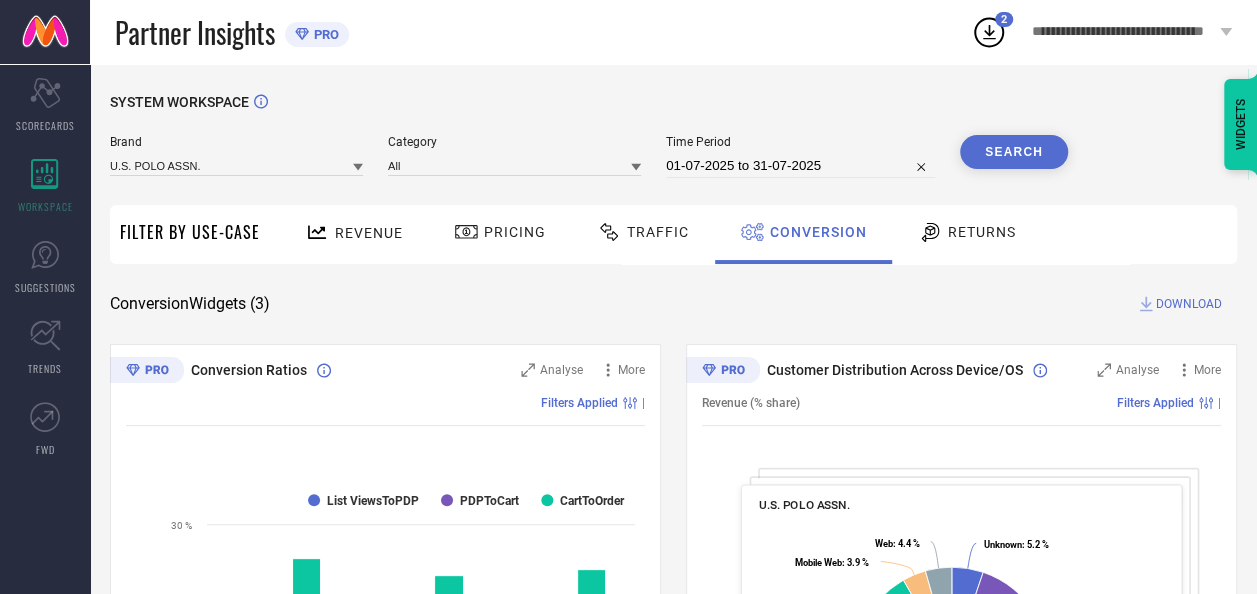 click on "Conversion" at bounding box center (818, 232) 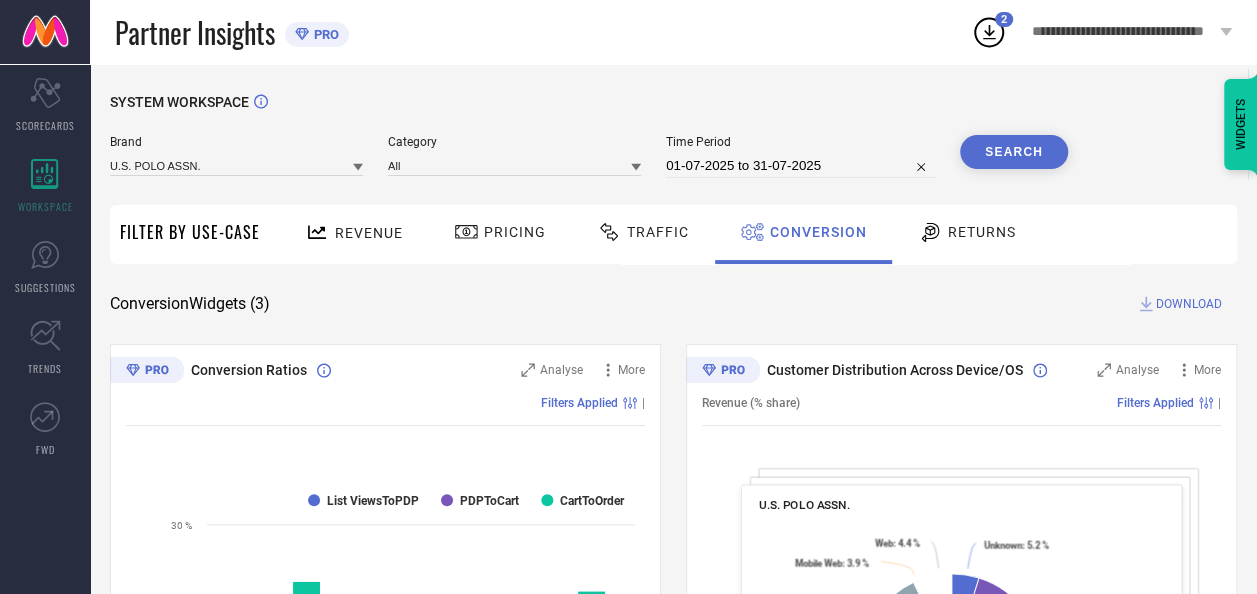 click on "DOWNLOAD" at bounding box center (1189, 304) 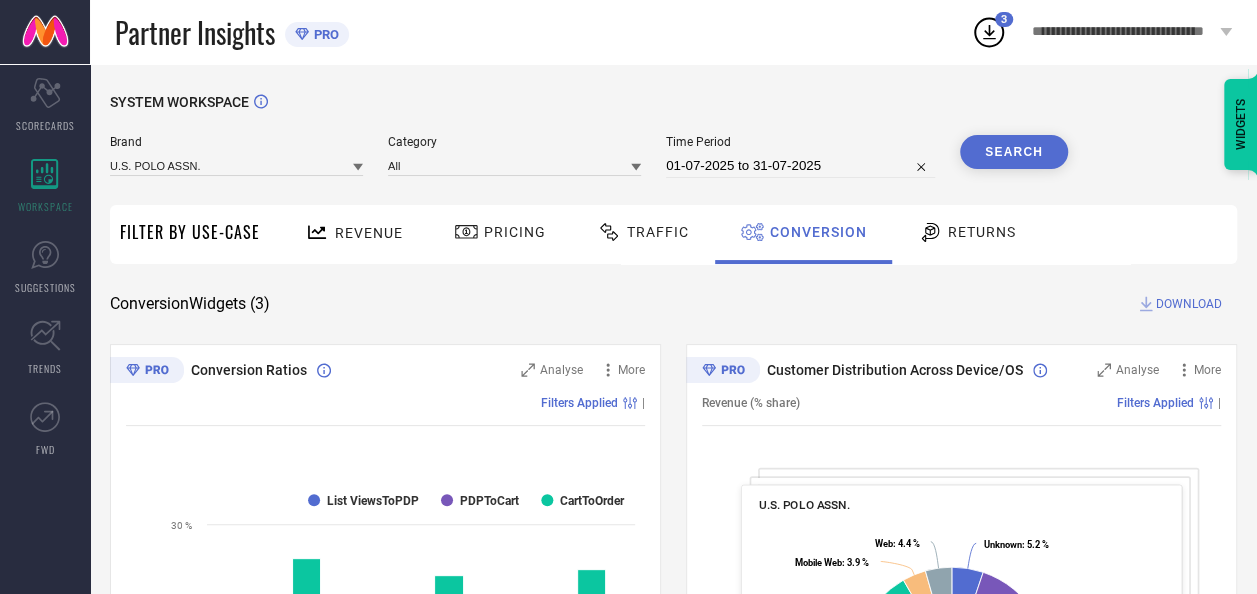 click on "Conversion  Widgets ( 3 ) DOWNLOAD" at bounding box center [673, 304] 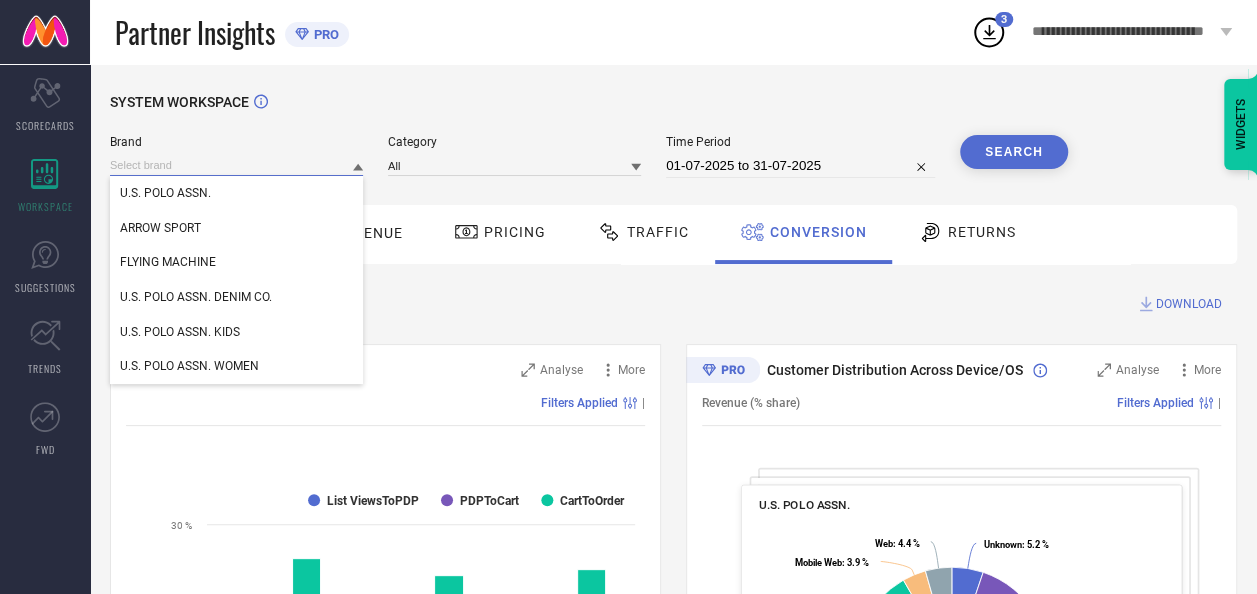 click at bounding box center (236, 165) 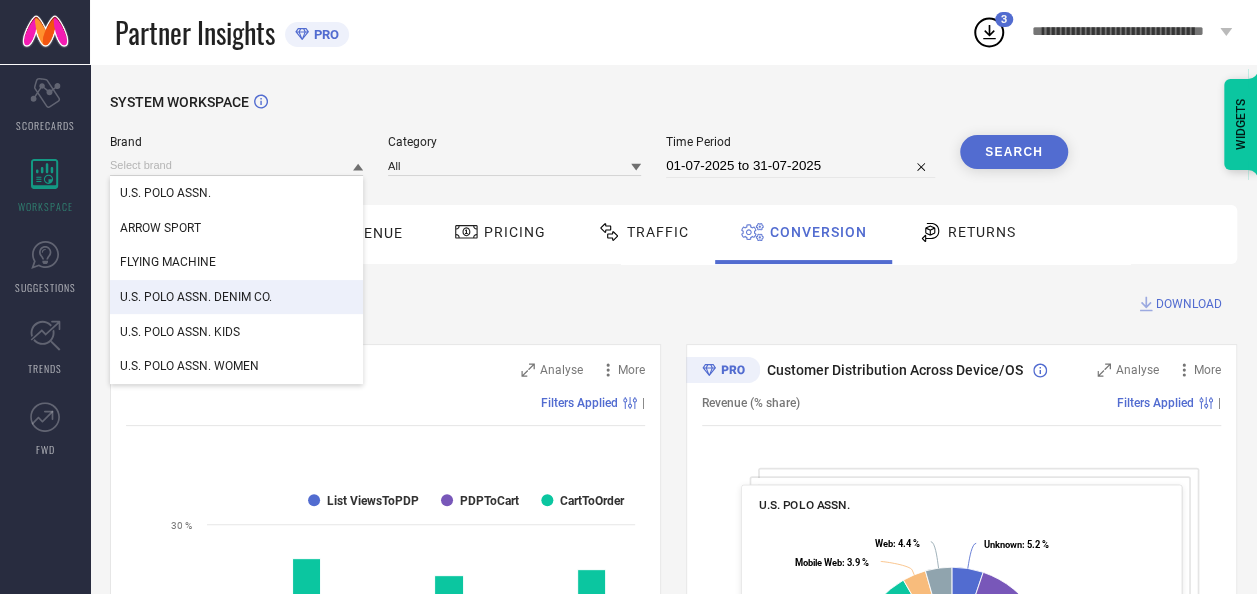 click on "U.S. POLO ASSN. DENIM CO." at bounding box center (196, 297) 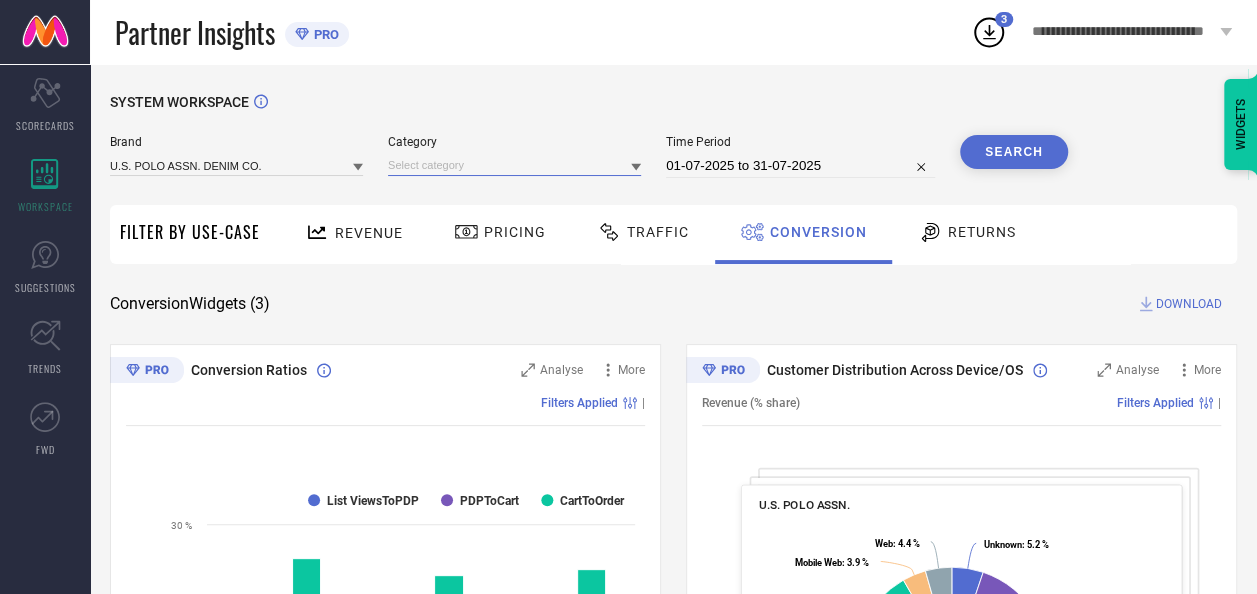 click at bounding box center (514, 165) 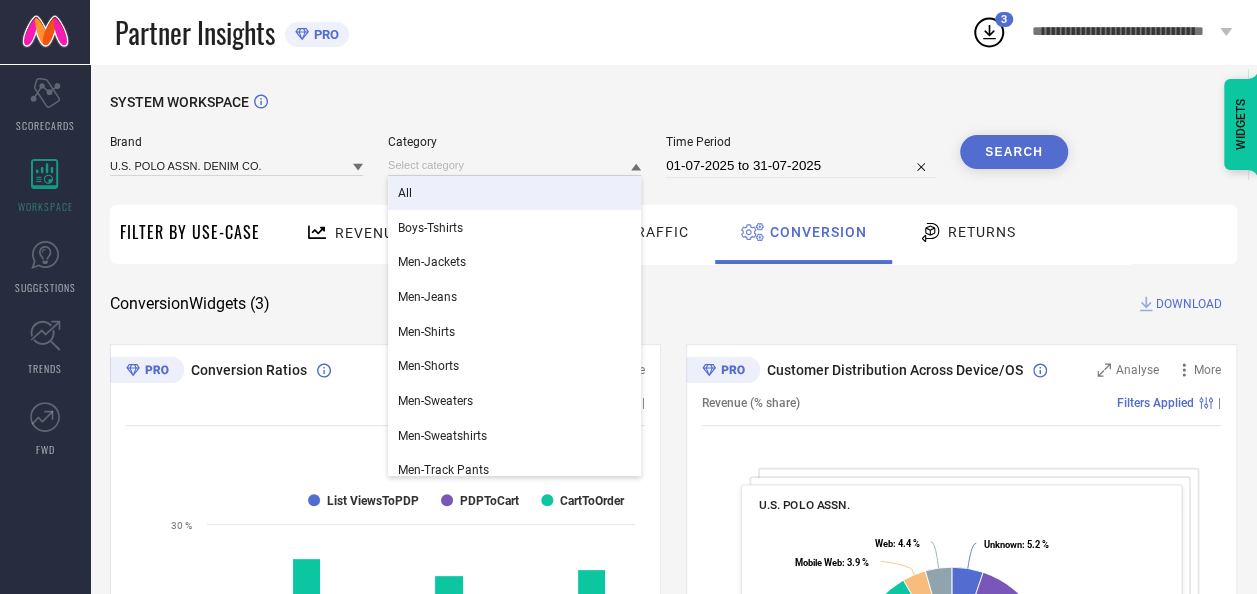 click on "All" at bounding box center (514, 193) 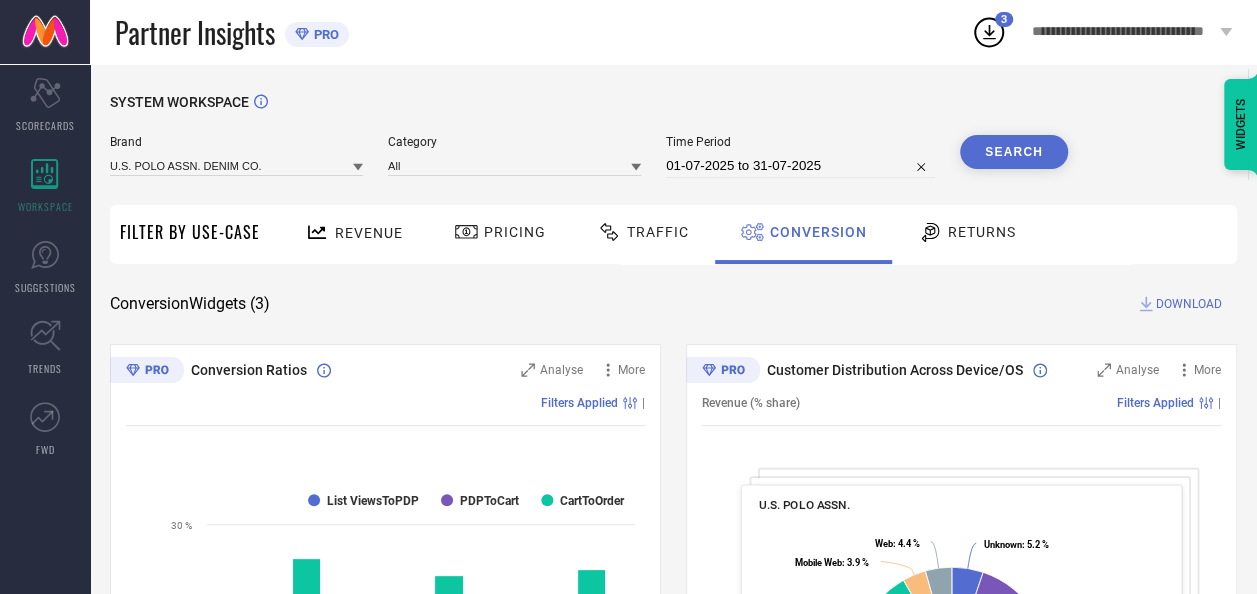 click on "Search" at bounding box center [1014, 152] 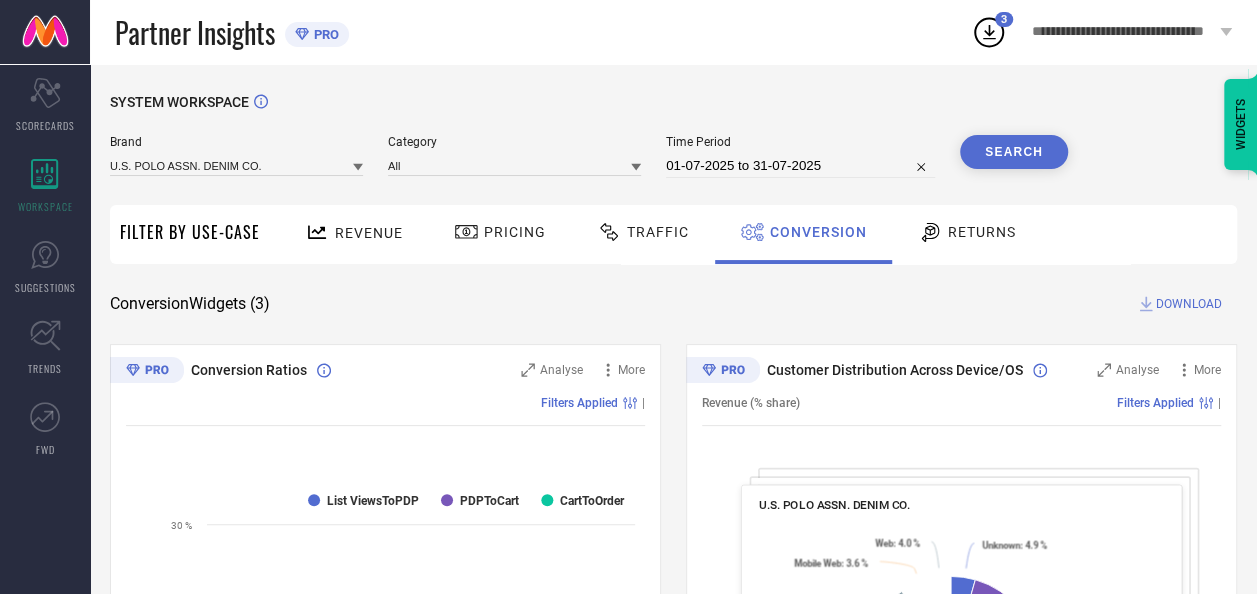 click on "DOWNLOAD" at bounding box center (1189, 304) 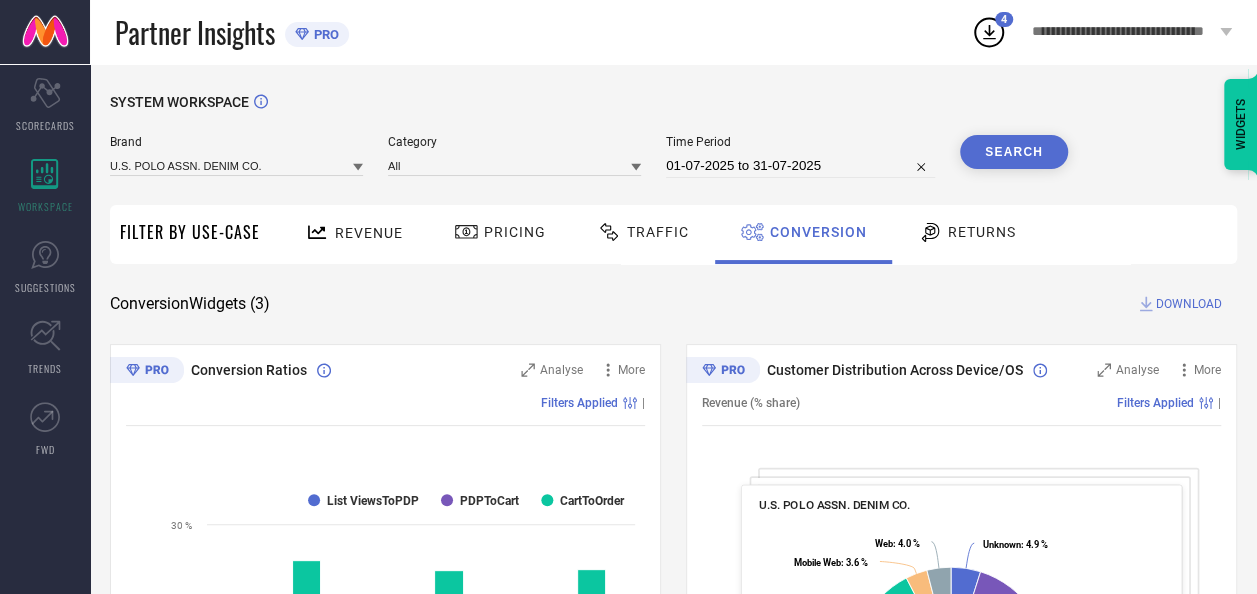 click 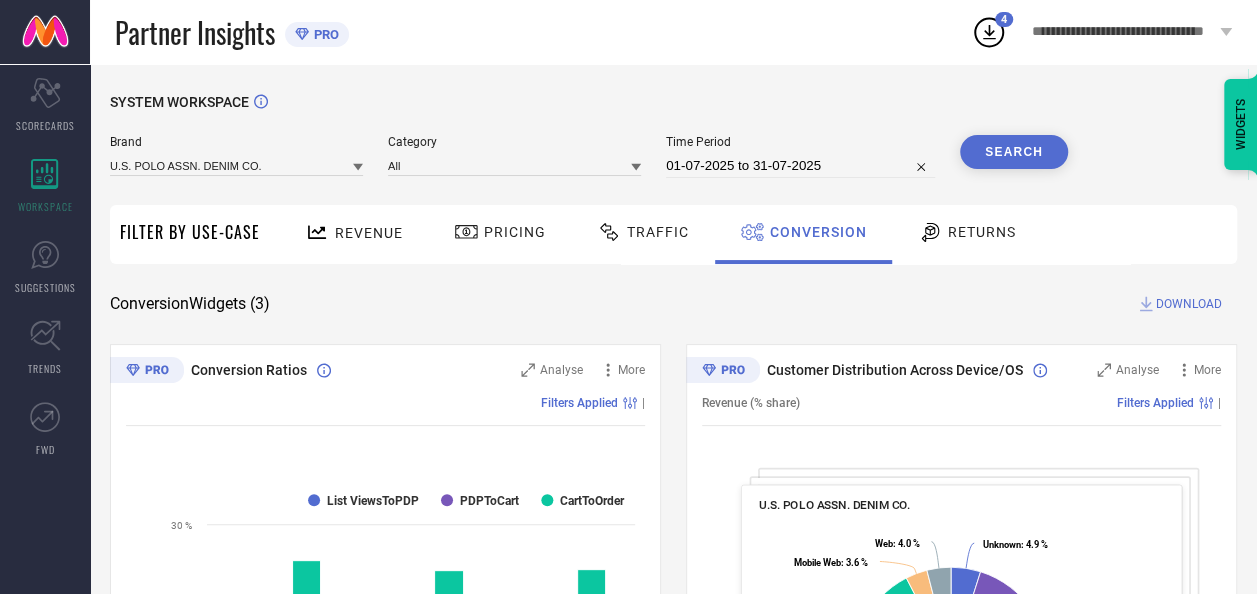 click on "SYSTEM WORKSPACE Brand U.S. POLO ASSN. DENIM CO. Category All Time Period [DATE] to [DATE] Search Filter By Use-Case Revenue Pricing Traffic Conversion Returns Conversion  Widgets ( 3 ) DOWNLOAD Conversion Ratios Analyse More Filters Applied |  Created with Highcharts 9.3.3 Consumer Funnel List Count List ViewsToPDP PDPToCart CartToOrder COMPETITOR BRANDS U.S. POLO ASSN. DENIM CO. ALL BRANDS (ALL) 0 10 % 20 % 30 % Customer Distribution Across Device/OS Analyse More Revenue (% share) Filters Applied |  U.S. POLO ASSN. DENIM CO. Created with Highcharts 9.3.3 Unknown : [PERCENT] ​ Unknown : [PERCENT] Android : [PERCENT] ​ Android : [PERCENT] IOS : [PERCENT] ​ IOS : [PERCENT] Mobile Web : [PERCENT] ​ Mobile Web : [PERCENT] Web : [PERCENT] ​ Web : [PERCENT] Conversion Count Analyse More Filters Applied |  Created with Highcharts 9.3.3 List View count([CURRENCY]) List View cou… ([CURRENCY]) ​ List View count([CURRENCY]) List View cou… ([CURRENCY]) PDP count ([CURRENCY]) ​ PDP count ([CURRENCY]) Cart count ([CURRENCY]) ​ Cart count ([CURRENCY]) ([CURRENCY])" at bounding box center [673, 731] 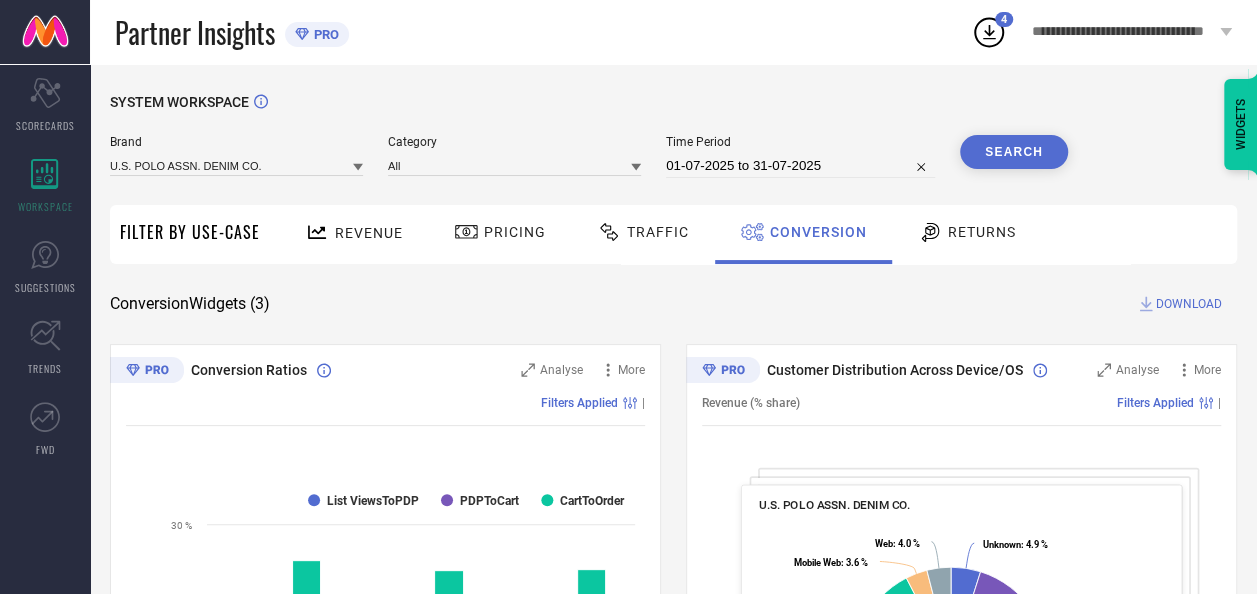 click 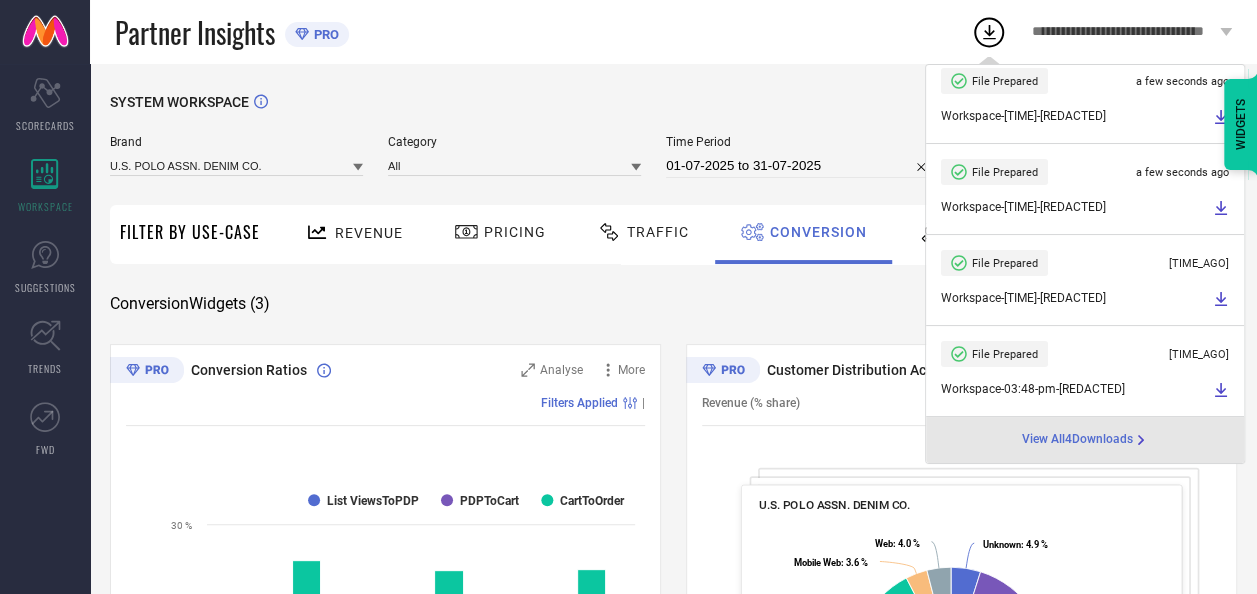 scroll, scrollTop: 0, scrollLeft: 0, axis: both 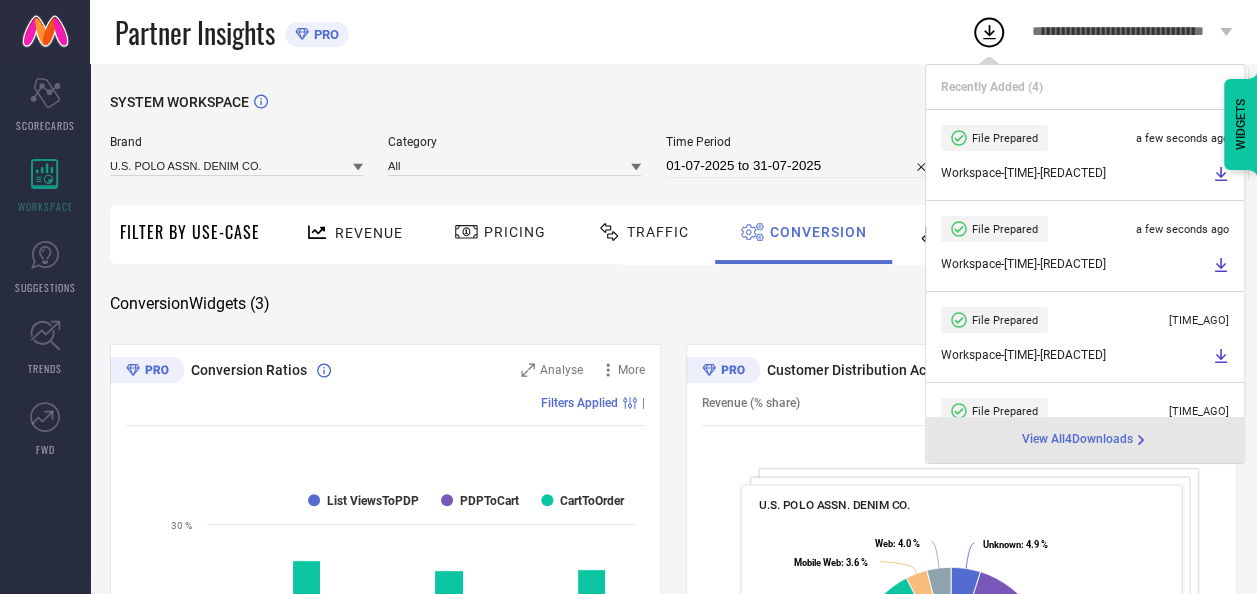 click 